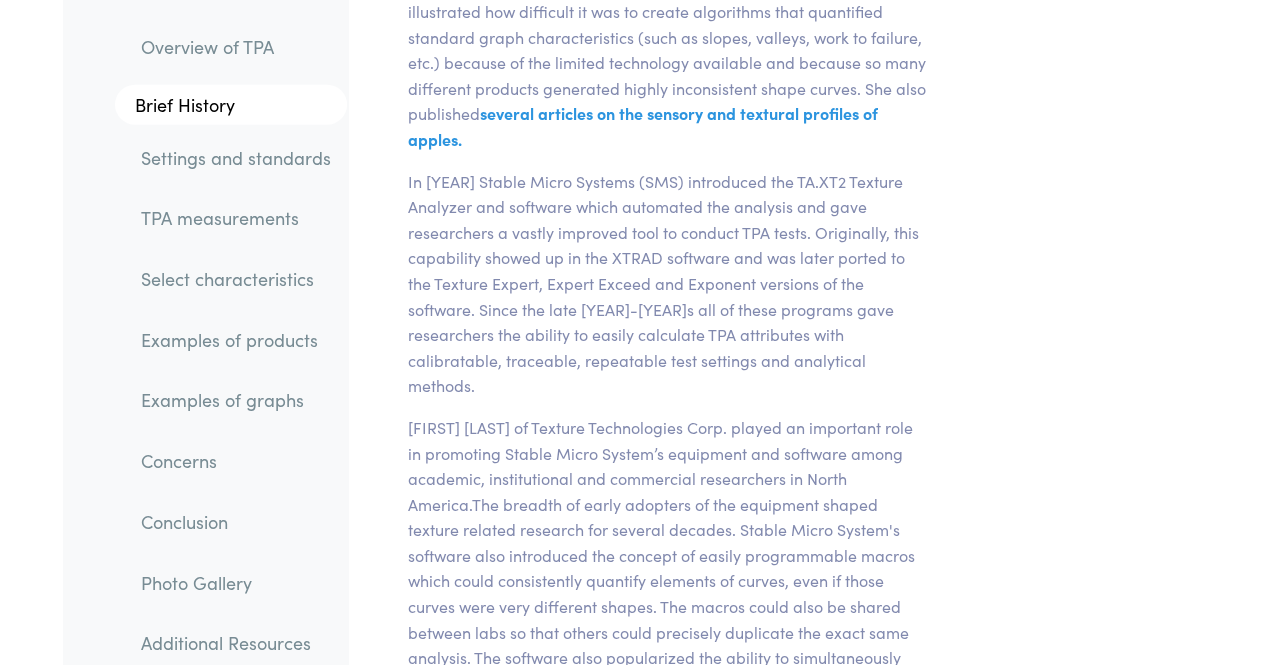 scroll, scrollTop: 6800, scrollLeft: 0, axis: vertical 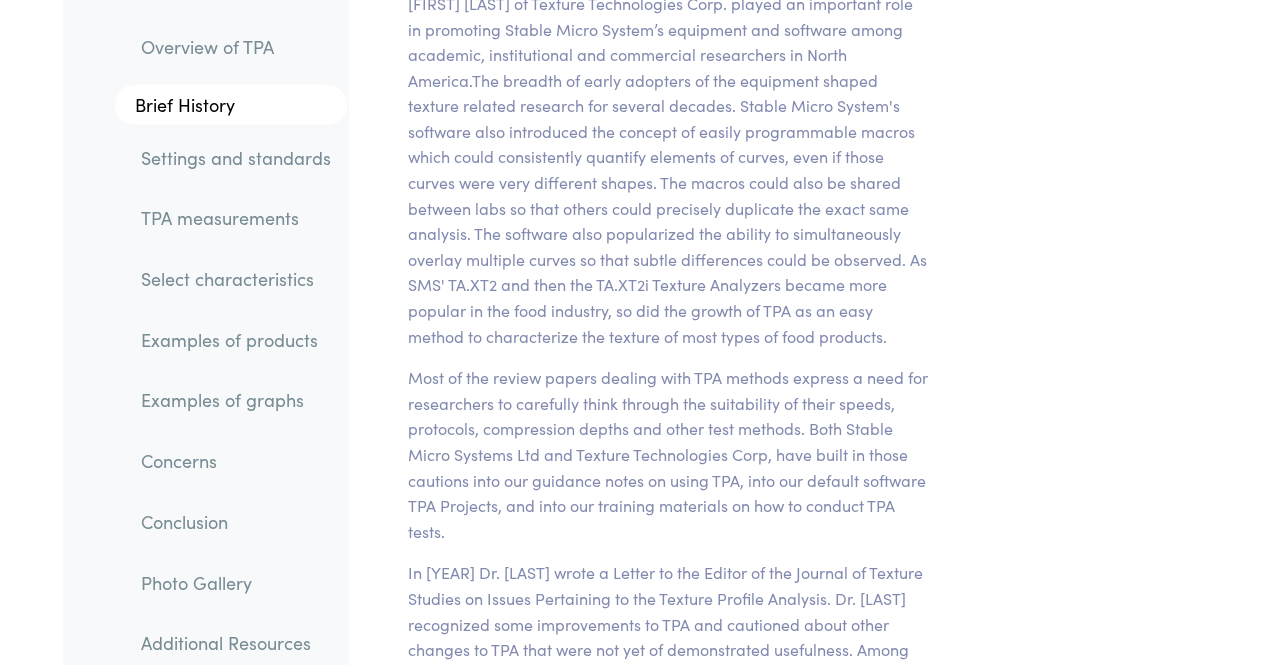 click on "Settings and standards" at bounding box center [236, 157] 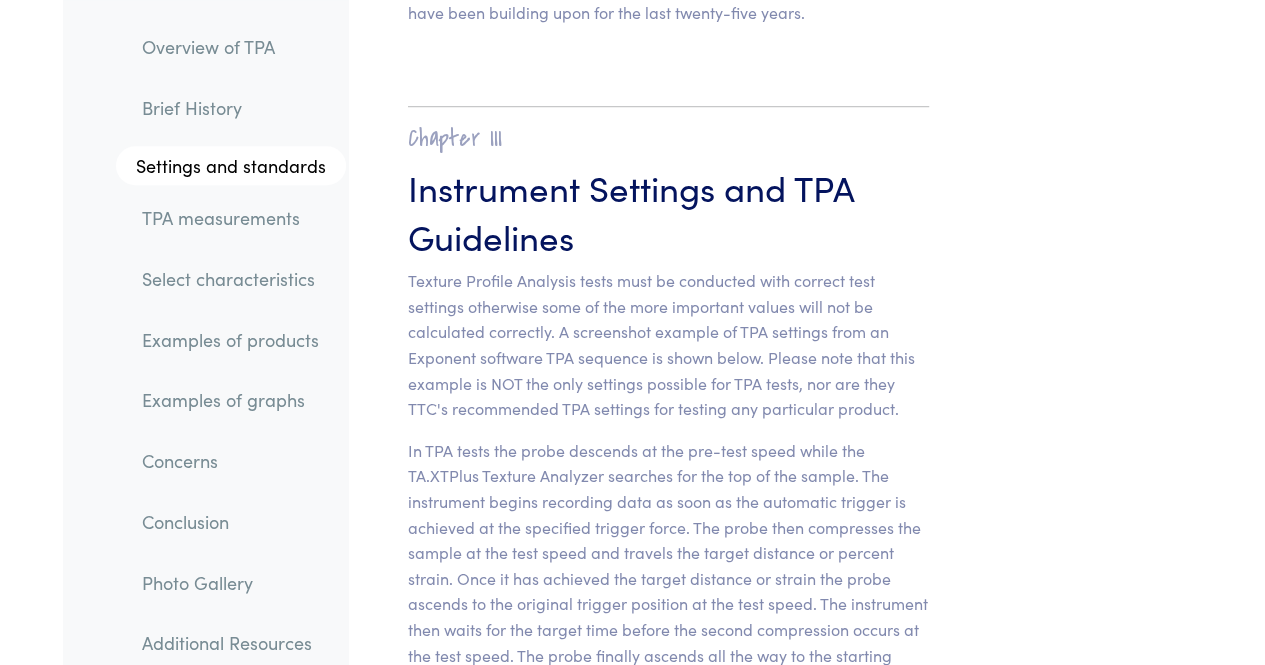 scroll, scrollTop: 8448, scrollLeft: 0, axis: vertical 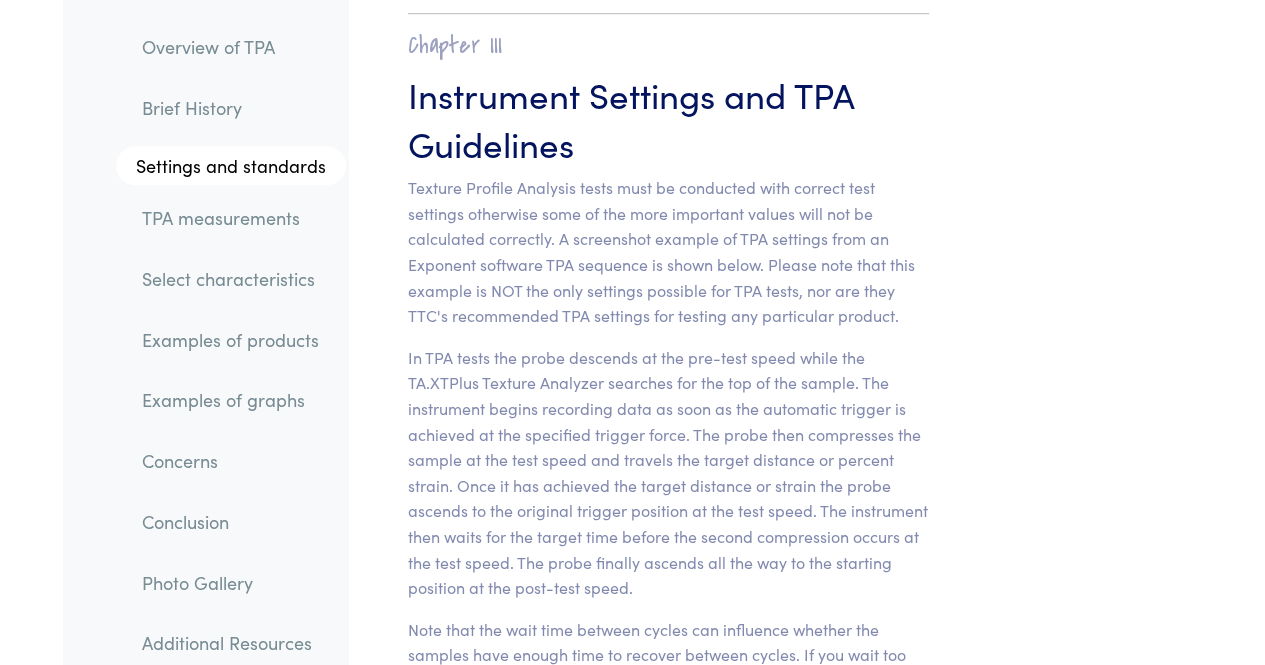 click on "TPA measurements" at bounding box center [236, 218] 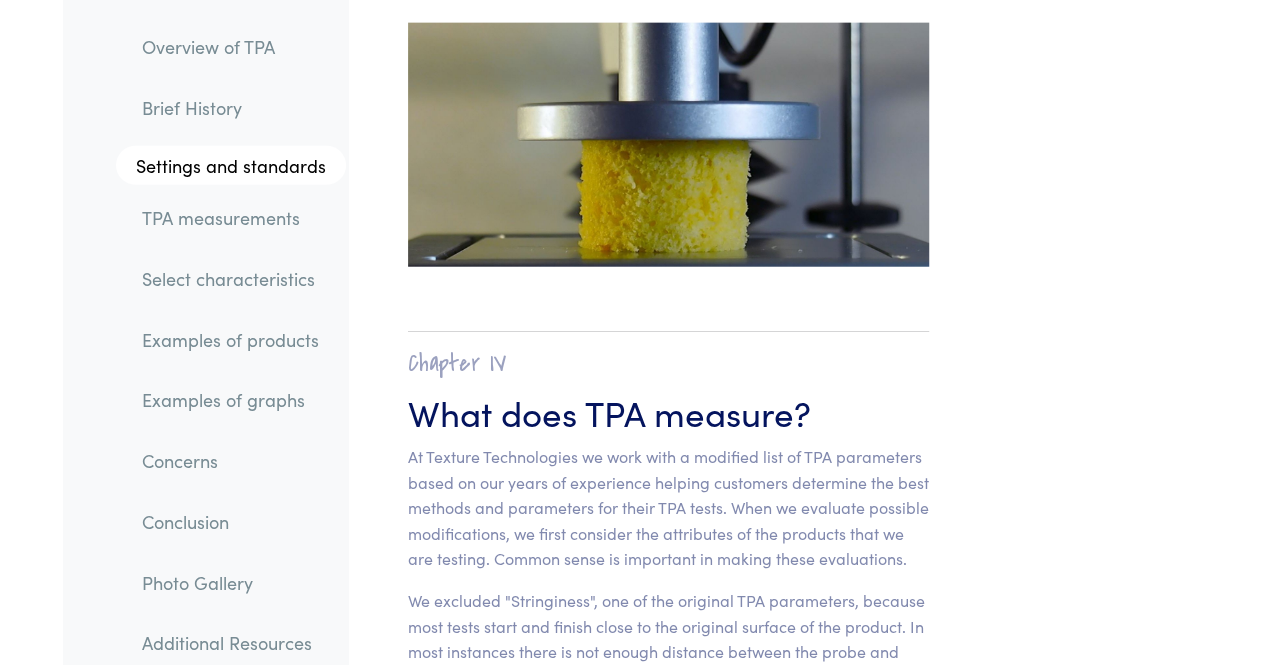 scroll, scrollTop: 14137, scrollLeft: 0, axis: vertical 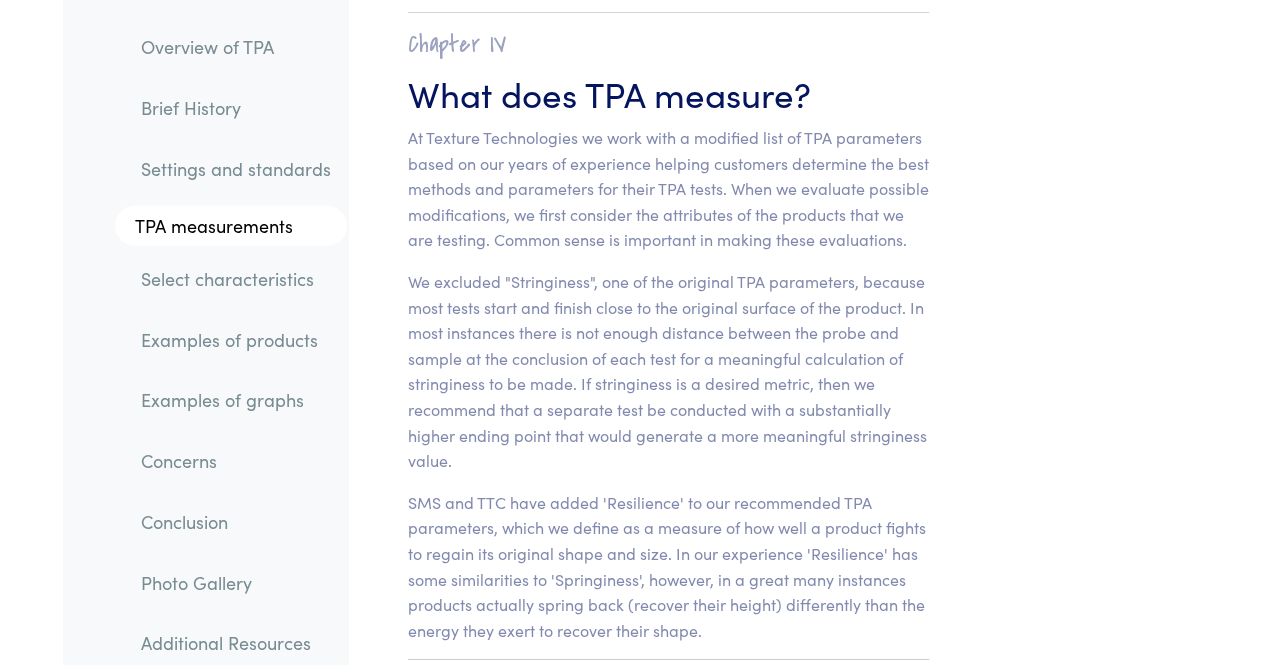 click on "Select characteristics" at bounding box center [236, 279] 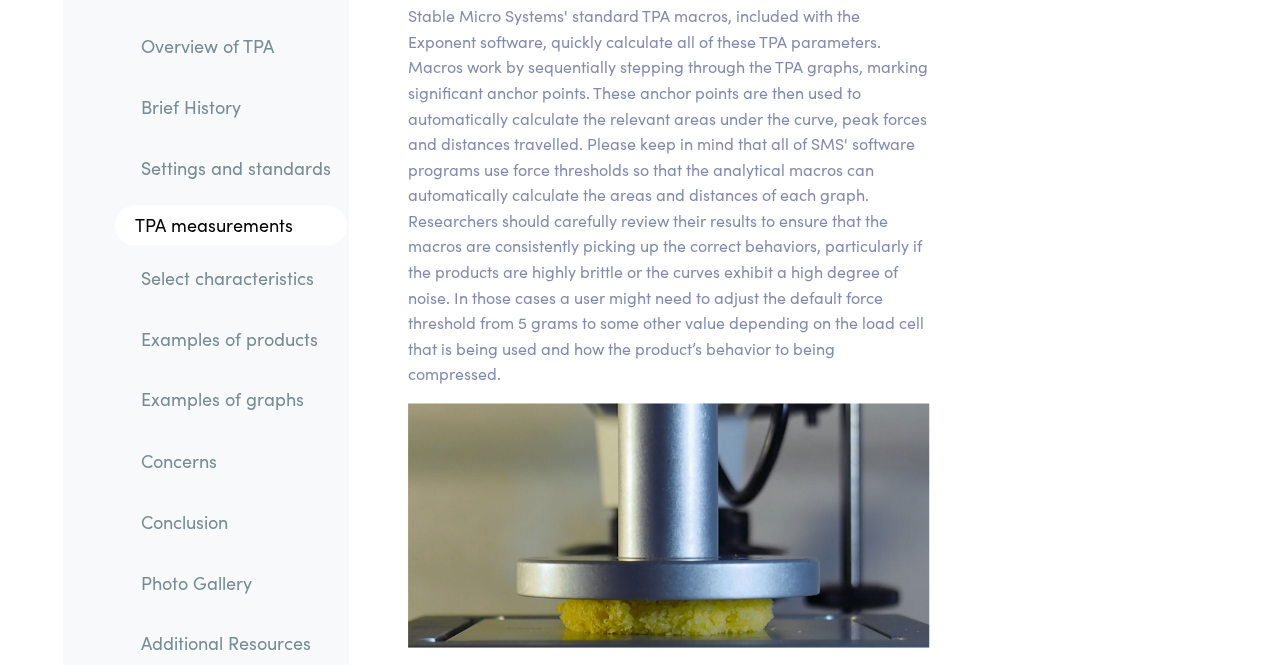 scroll, scrollTop: 17310, scrollLeft: 0, axis: vertical 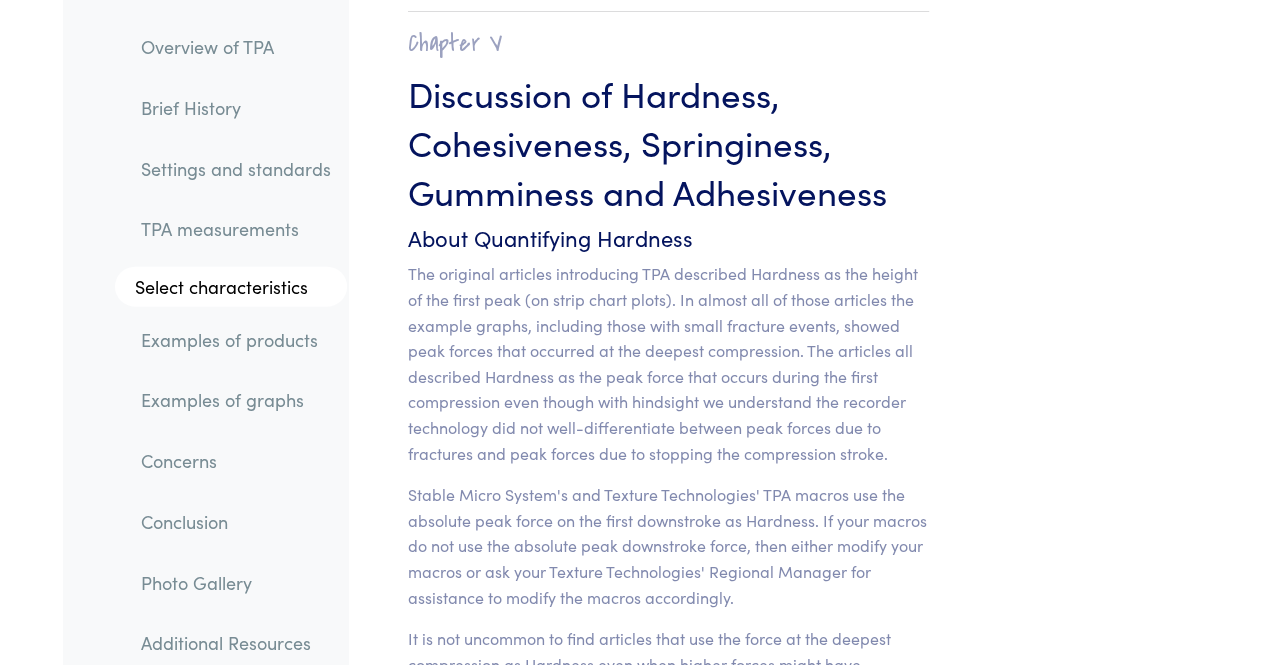 click on "Discussion of Hardness, Cohesiveness, Springiness, Gumminess and Adhesiveness" at bounding box center [668, 141] 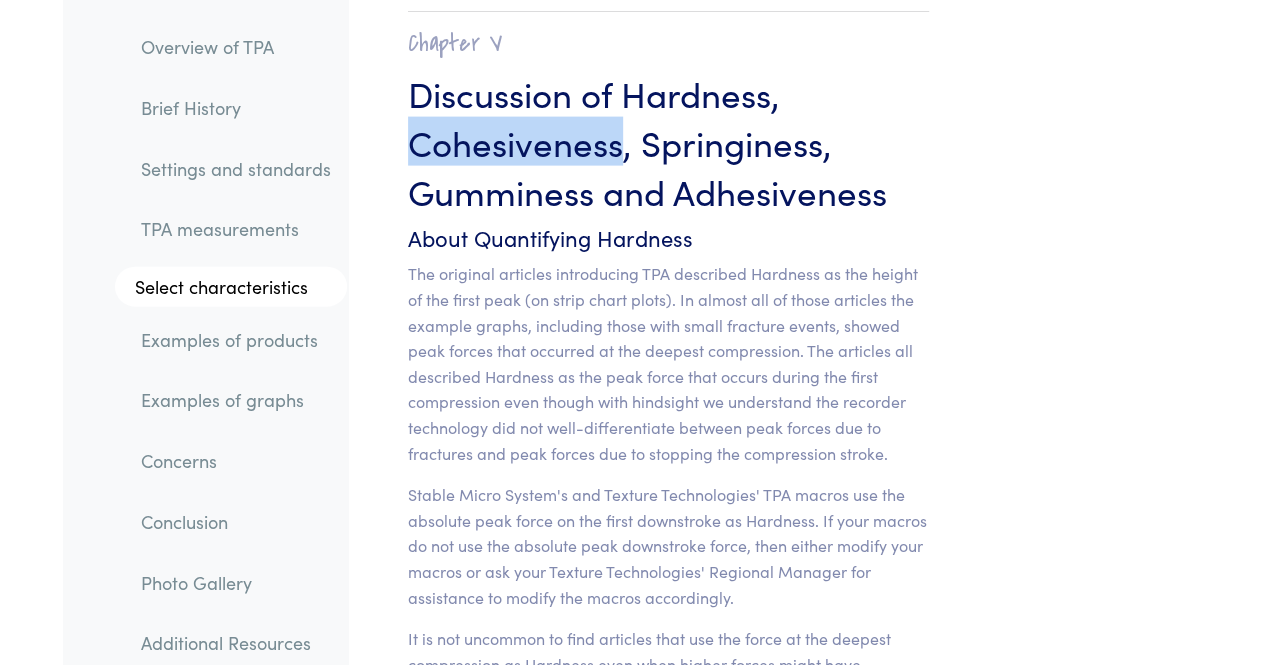 click on "Discussion of Hardness, Cohesiveness, Springiness, Gumminess and Adhesiveness" at bounding box center (668, 141) 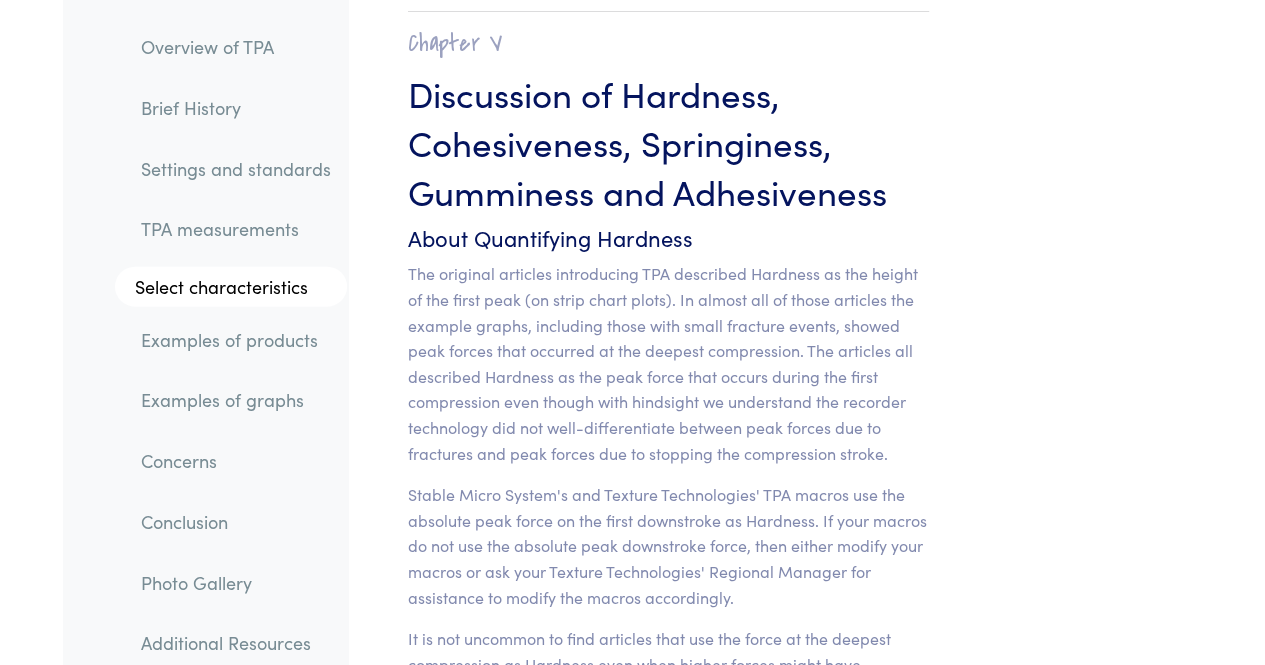 click on "Discussion of Hardness, Cohesiveness, Springiness, Gumminess and Adhesiveness" at bounding box center [668, 141] 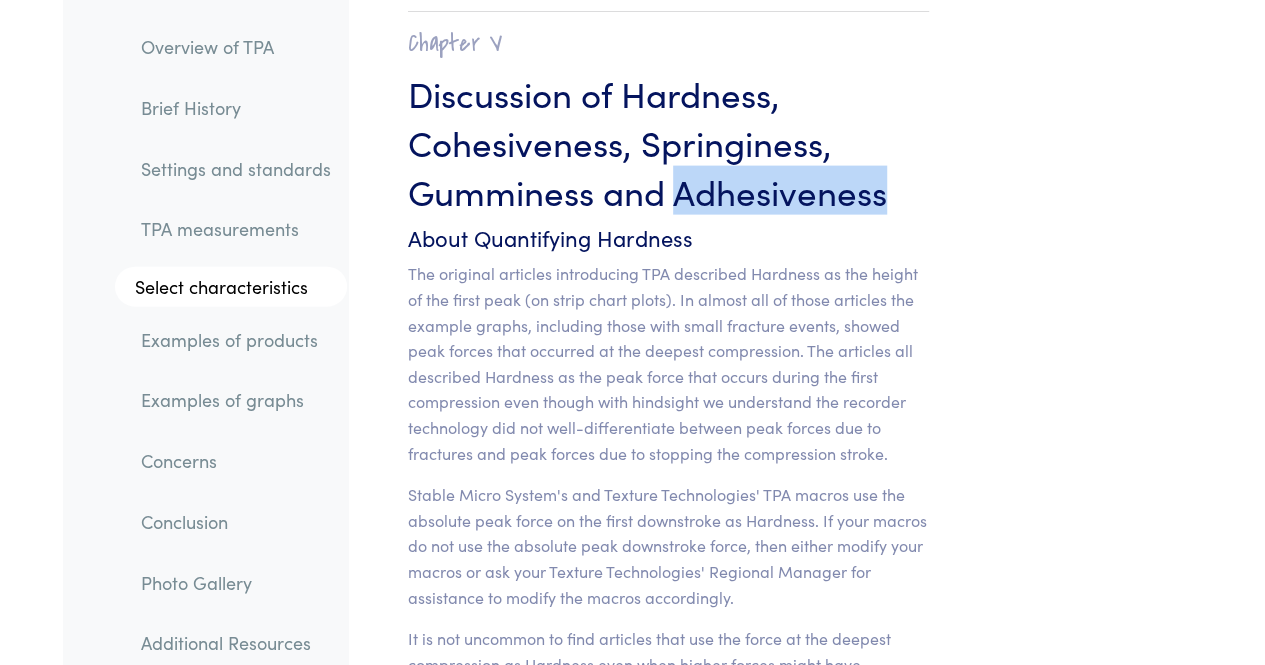 click on "Discussion of Hardness, Cohesiveness, Springiness, Gumminess and Adhesiveness" at bounding box center (668, 141) 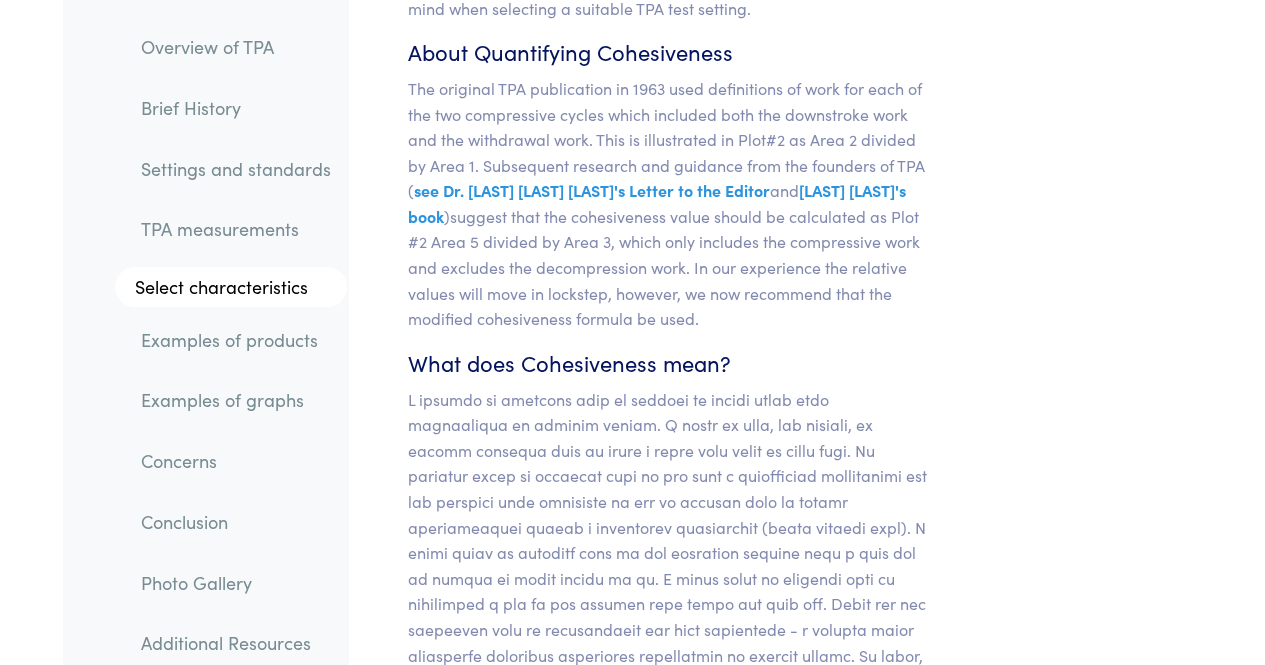 scroll, scrollTop: 19510, scrollLeft: 0, axis: vertical 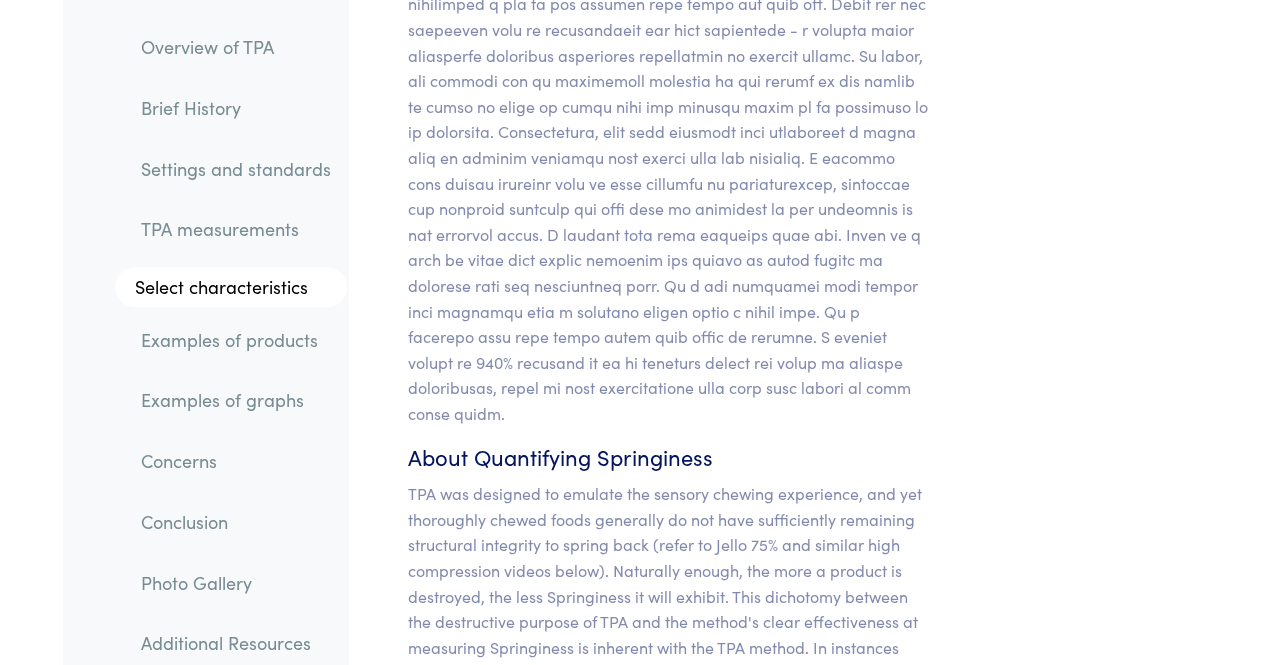 click on "Examples of products" at bounding box center [236, 340] 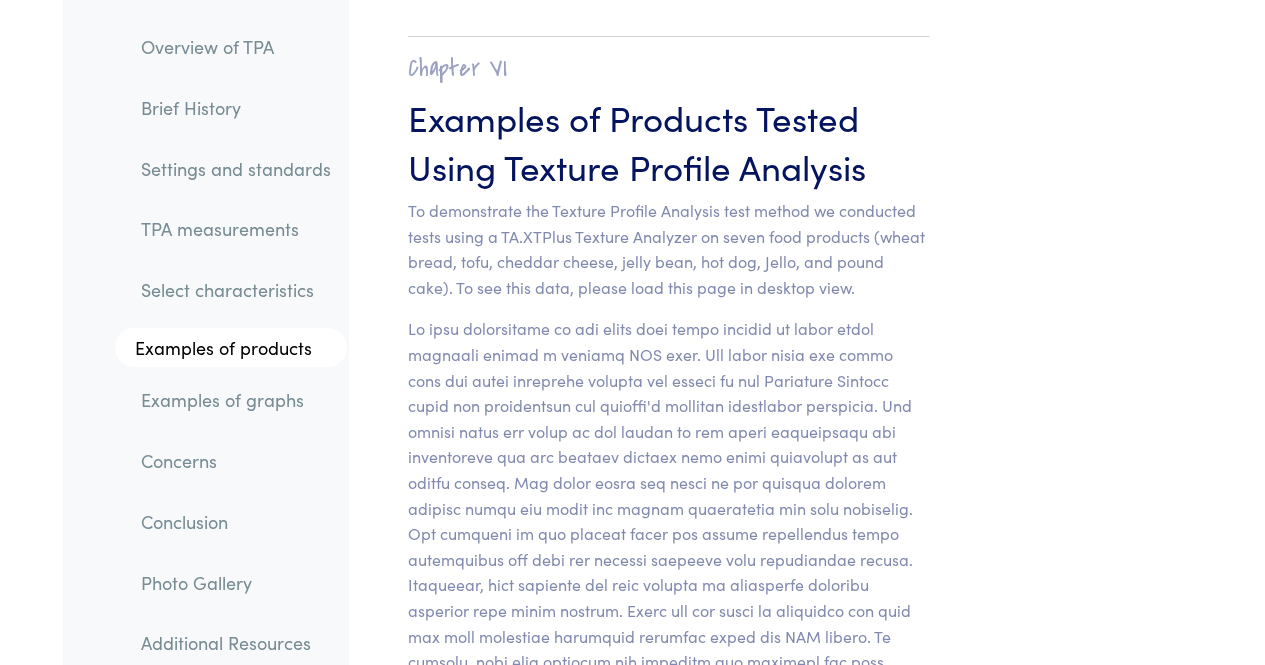 click on "Examples of graphs" at bounding box center (236, 400) 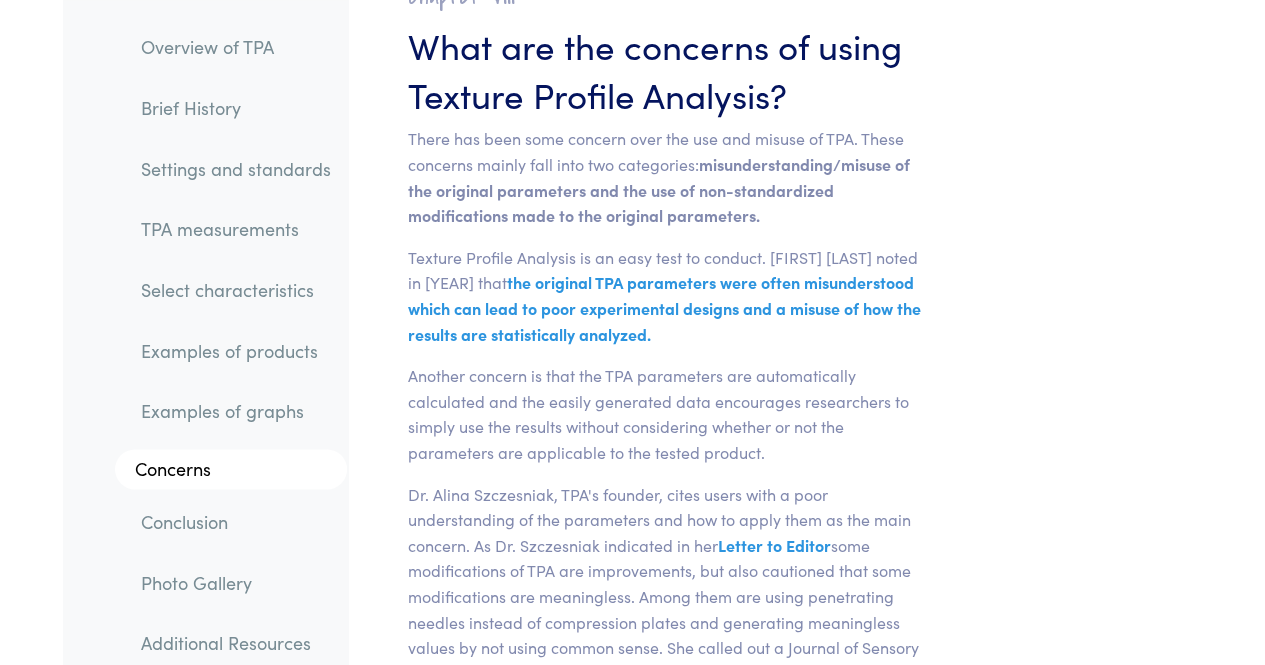 scroll, scrollTop: 31352, scrollLeft: 0, axis: vertical 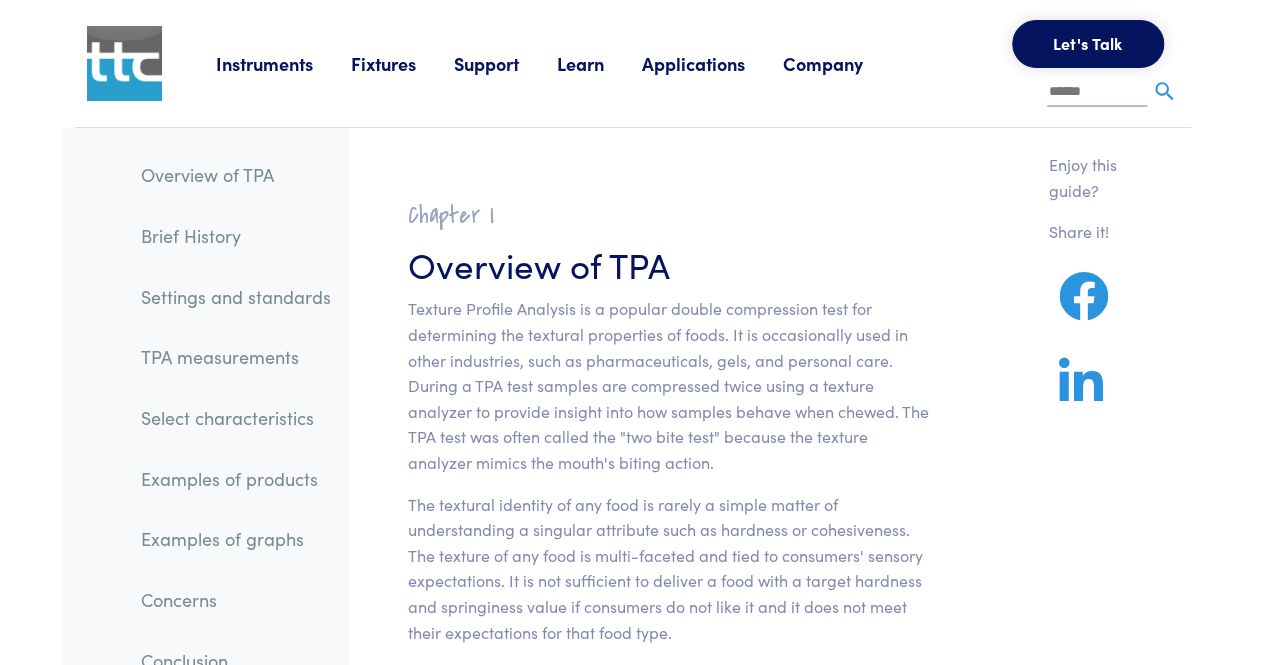 click on "Instruments" at bounding box center [283, 63] 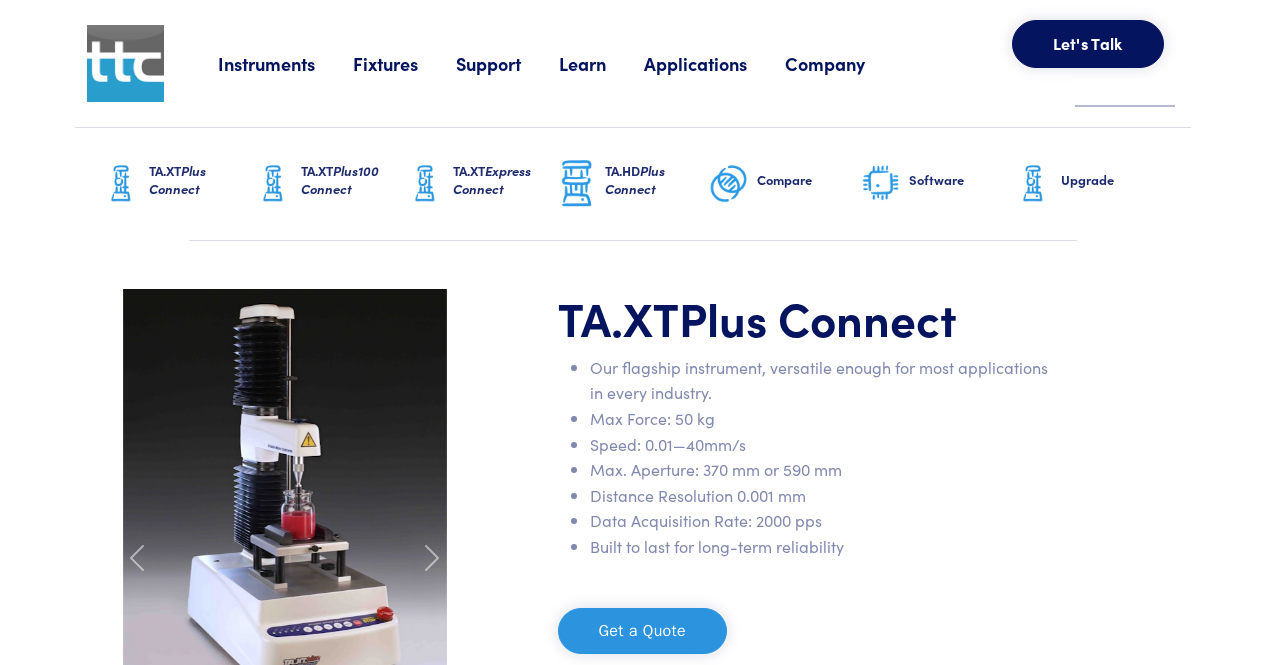 scroll, scrollTop: 0, scrollLeft: 0, axis: both 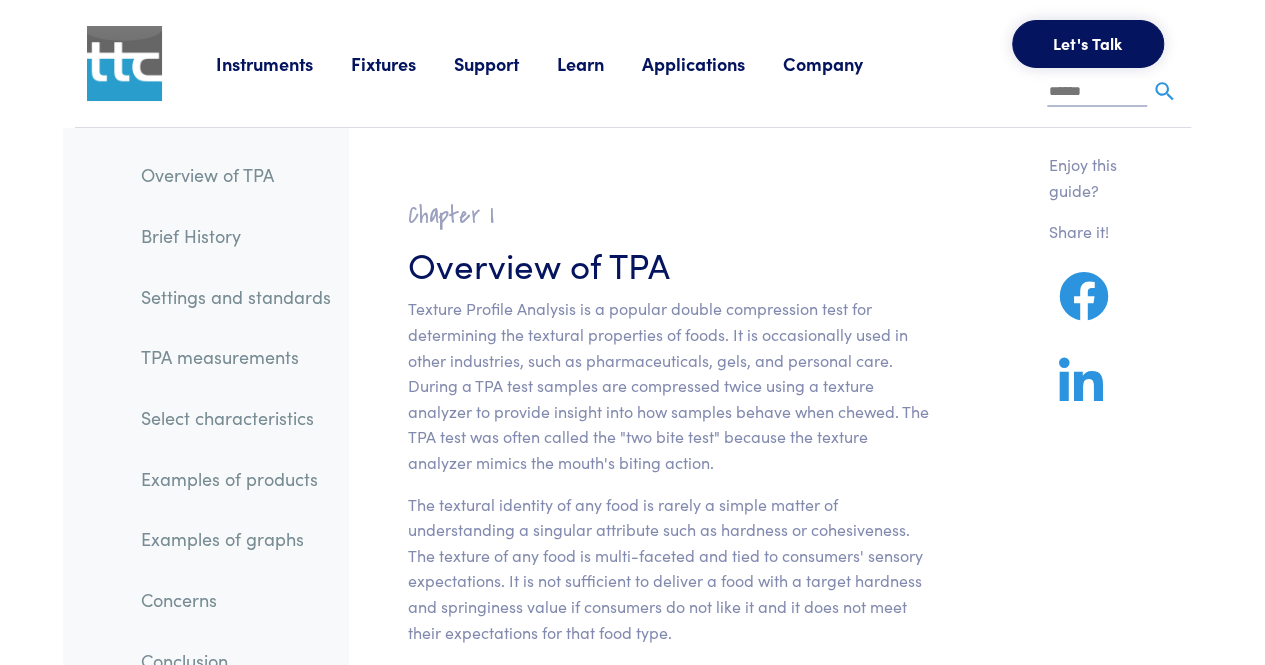 click on "Select characteristics" at bounding box center [236, 418] 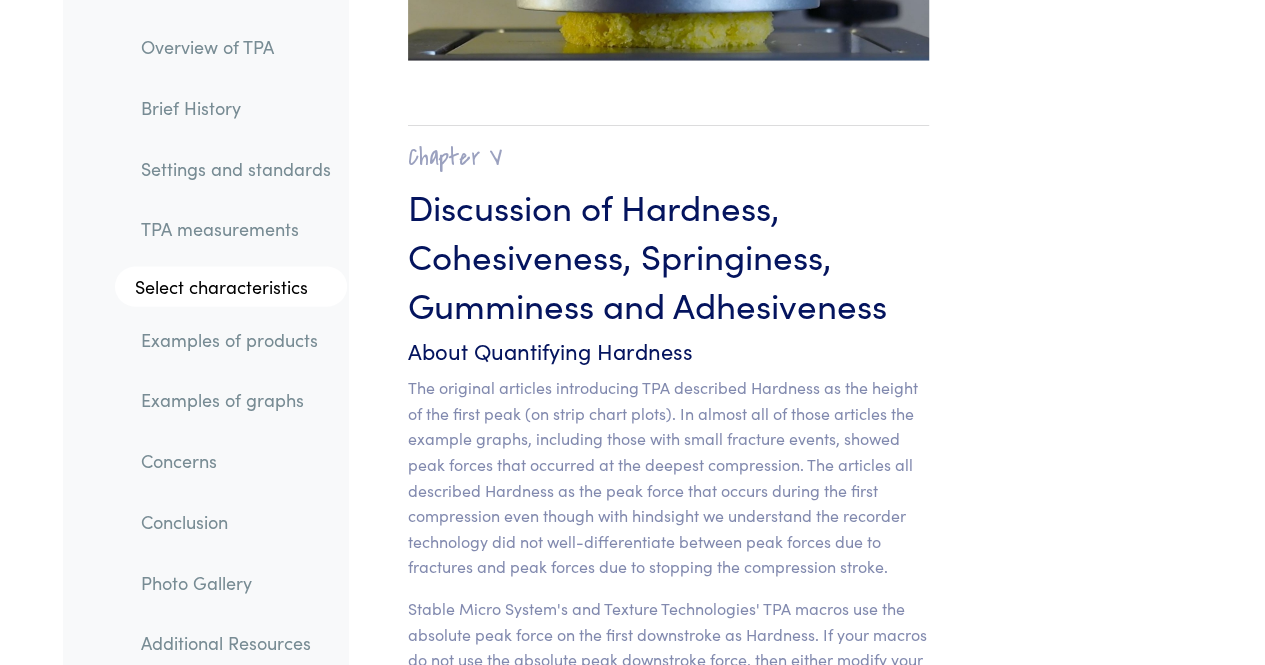 scroll, scrollTop: 17310, scrollLeft: 0, axis: vertical 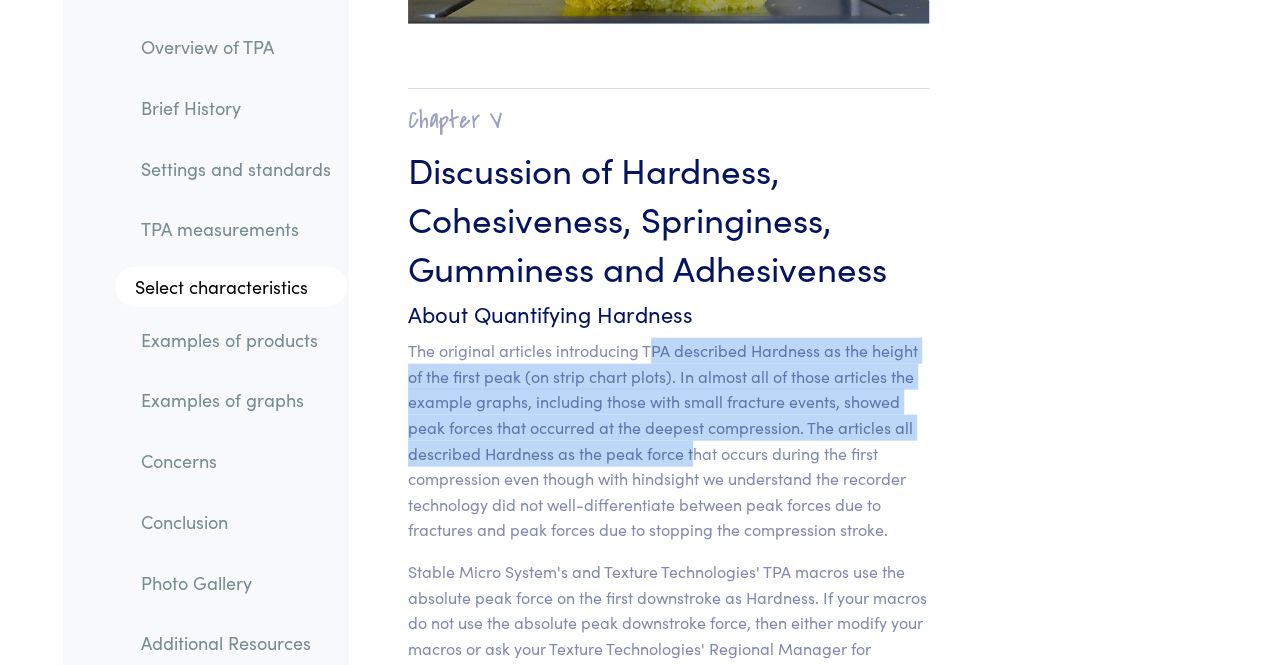 drag, startPoint x: 648, startPoint y: 306, endPoint x: 694, endPoint y: 393, distance: 98.4124 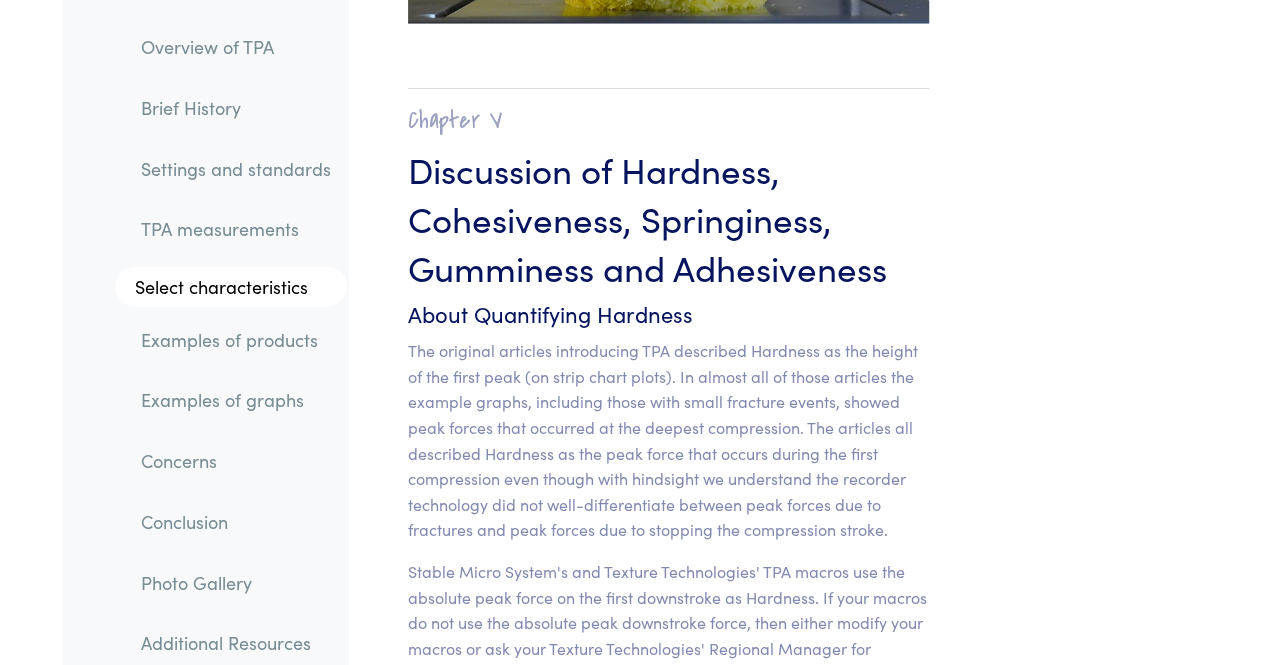 click on "The original articles introducing TPA described Hardness as the height of the first peak (on strip chart plots). In almost all of those articles the example graphs, including those with small fracture events, showed peak forces that occurred at the deepest compression. The articles all described Hardness as the peak force that occurs during the first compression even though with hindsight we understand the recorder technology did not well-differentiate between peak forces due to fractures and peak forces due to stopping the compression stroke." at bounding box center [668, 440] 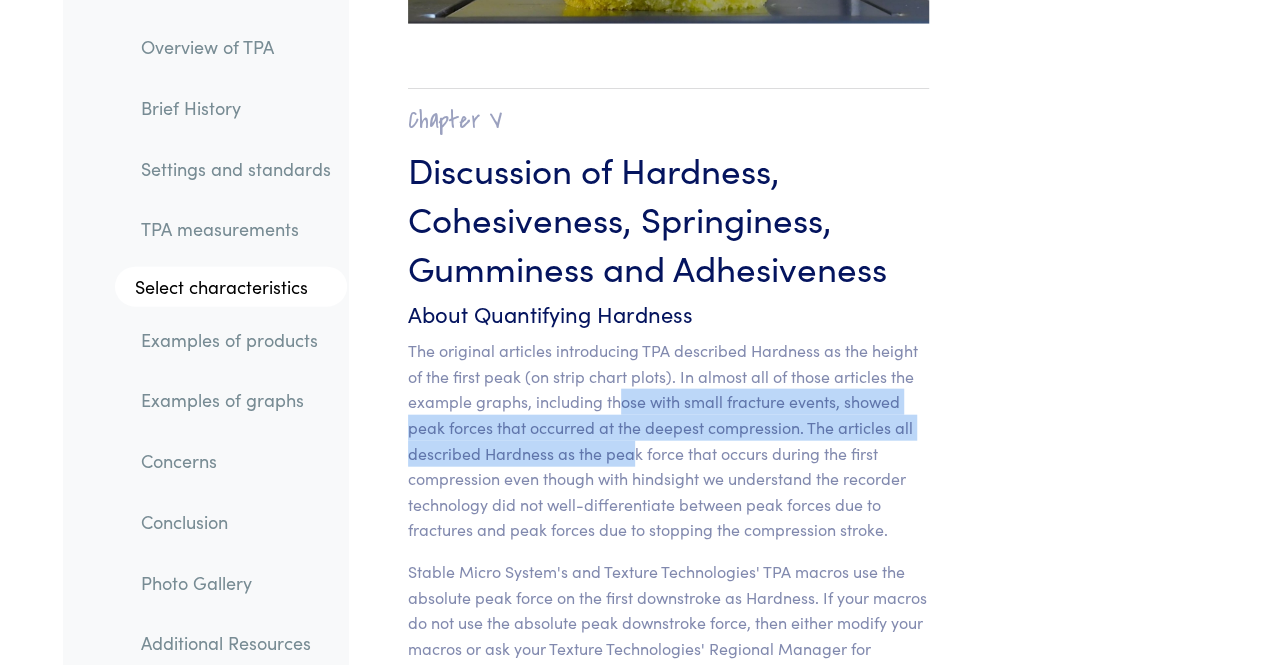 drag, startPoint x: 618, startPoint y: 355, endPoint x: 635, endPoint y: 403, distance: 50.92151 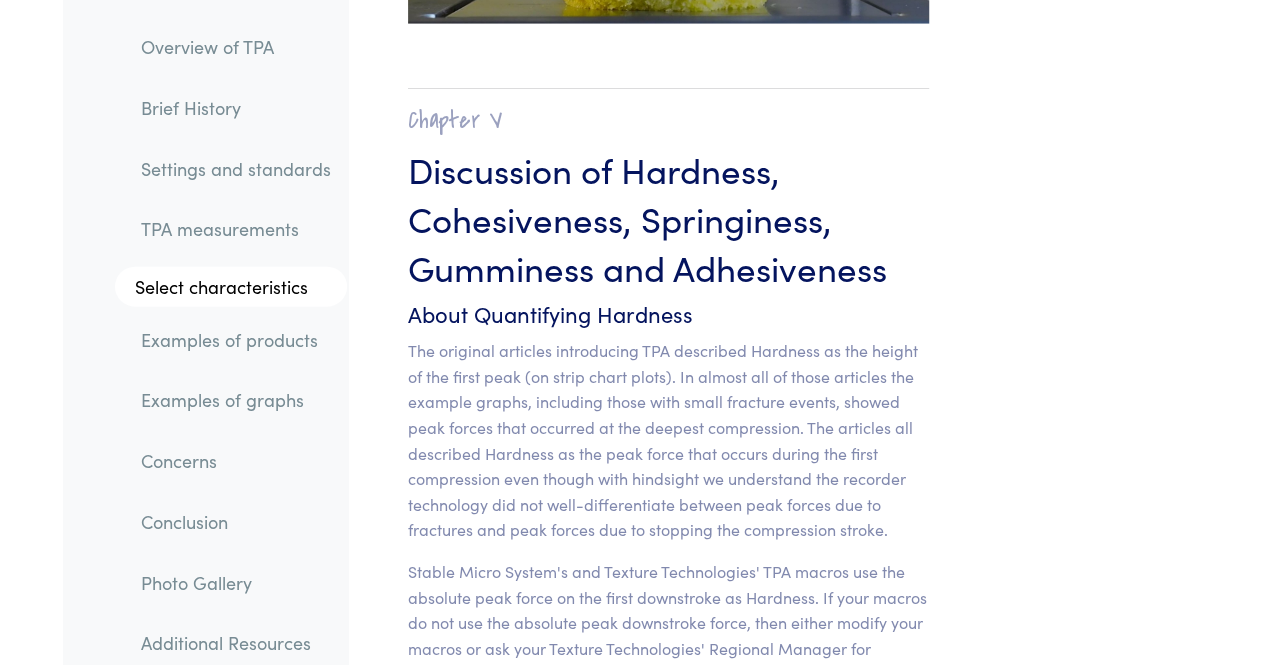click on "The original articles introducing TPA described Hardness as the height of the first peak (on strip chart plots). In almost all of those articles the example graphs, including those with small fracture events, showed peak forces that occurred at the deepest compression. The articles all described Hardness as the peak force that occurs during the first compression even though with hindsight we understand the recorder technology did not well-differentiate between peak forces due to fractures and peak forces due to stopping the compression stroke." at bounding box center (668, 440) 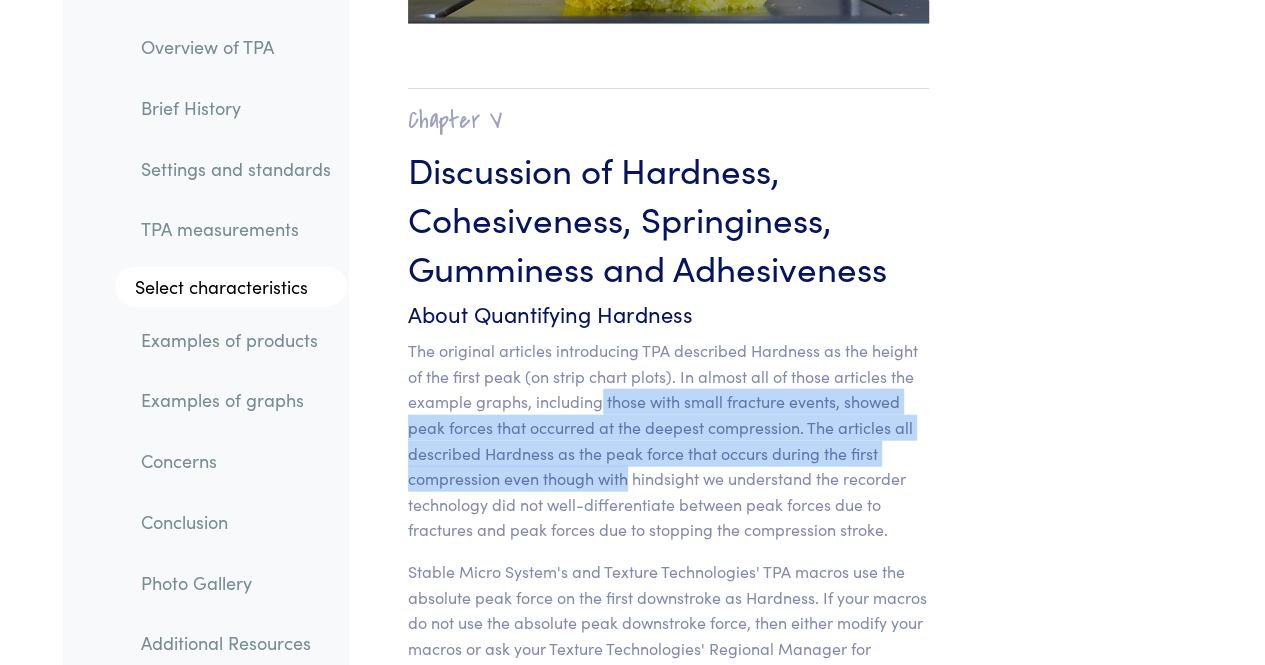 drag, startPoint x: 601, startPoint y: 352, endPoint x: 627, endPoint y: 429, distance: 81.27115 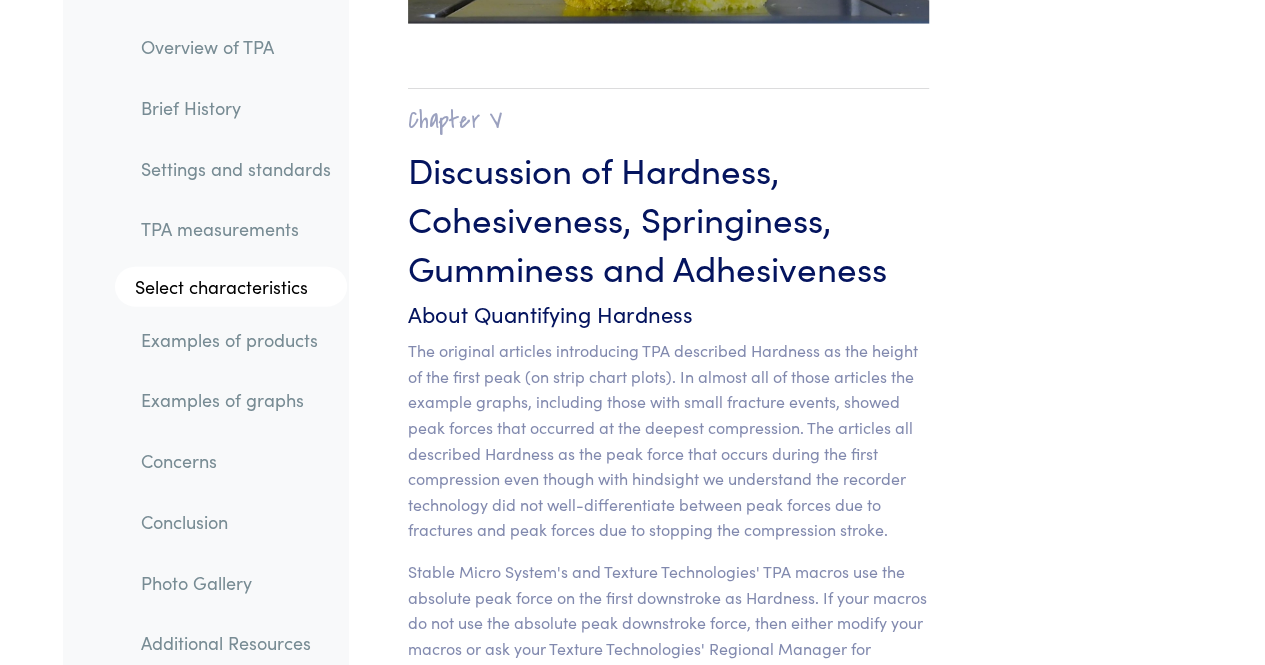 click on "The original articles introducing TPA described Hardness as the height of the first peak (on strip chart plots). In almost all of those articles the example graphs, including those with small fracture events, showed peak forces that occurred at the deepest compression. The articles all described Hardness as the peak force that occurs during the first compression even though with hindsight we understand the recorder technology did not well-differentiate between peak forces due to fractures and peak forces due to stopping the compression stroke." at bounding box center [668, 440] 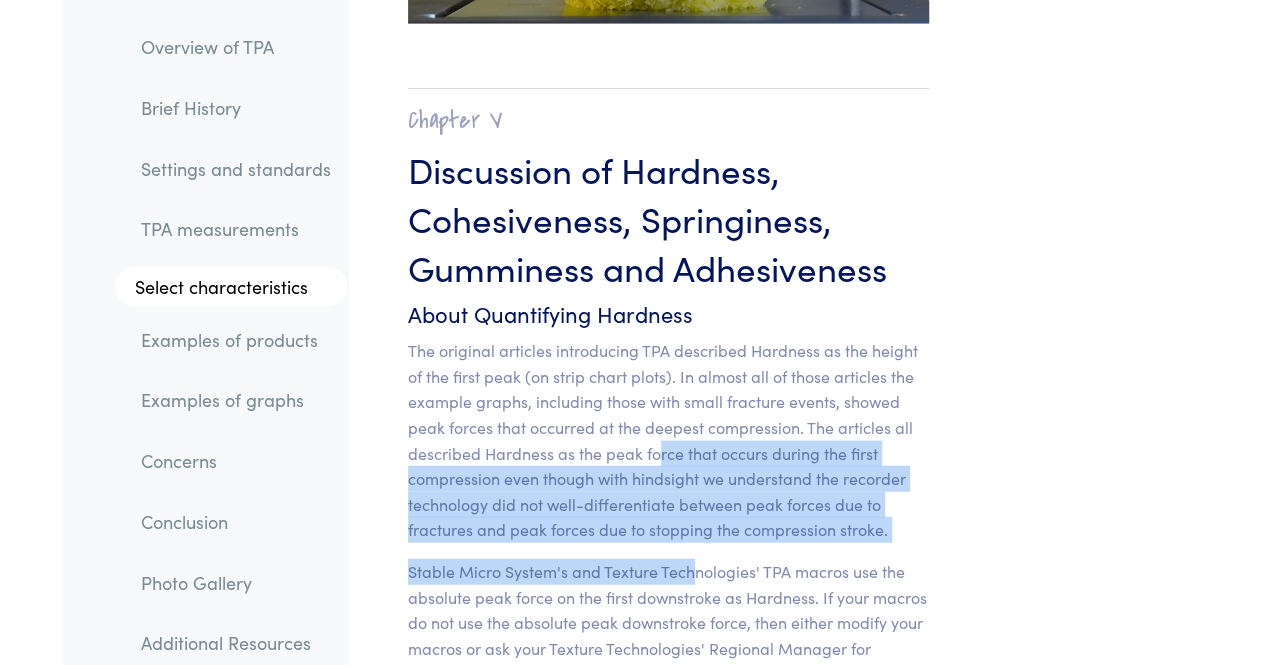 drag, startPoint x: 658, startPoint y: 407, endPoint x: 692, endPoint y: 499, distance: 98.0816 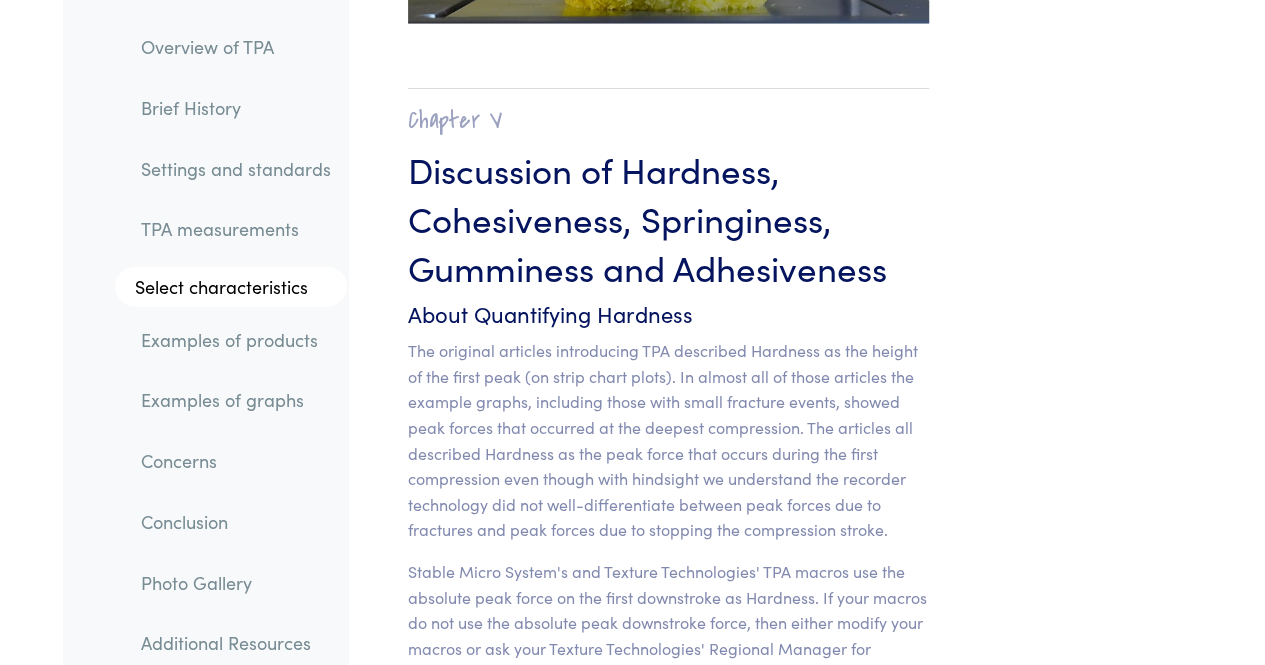 click on "Chapter V
Discussion of Hardness, Cohesiveness, Springiness, Gumminess and Adhesiveness
About Quantifying Hardness
The original articles introducing TPA described Hardness as the height of the first peak (on strip chart plots). In almost all of those articles the example graphs, including those with small fracture events, showed peak forces that occurred at the deepest compression. The articles all described Hardness as the peak force that occurs during the first compression even though with hindsight we understand the recorder technology did not well-differentiate between peak forces due to fractures and peak forces due to stopping the compression stroke.
About Quantifying Cohesiveness
see Dr. Alina S. Szczesniak's Letter to the Editor  and  Malcolm Bourne's book )
Abstract" at bounding box center [668, 2399] 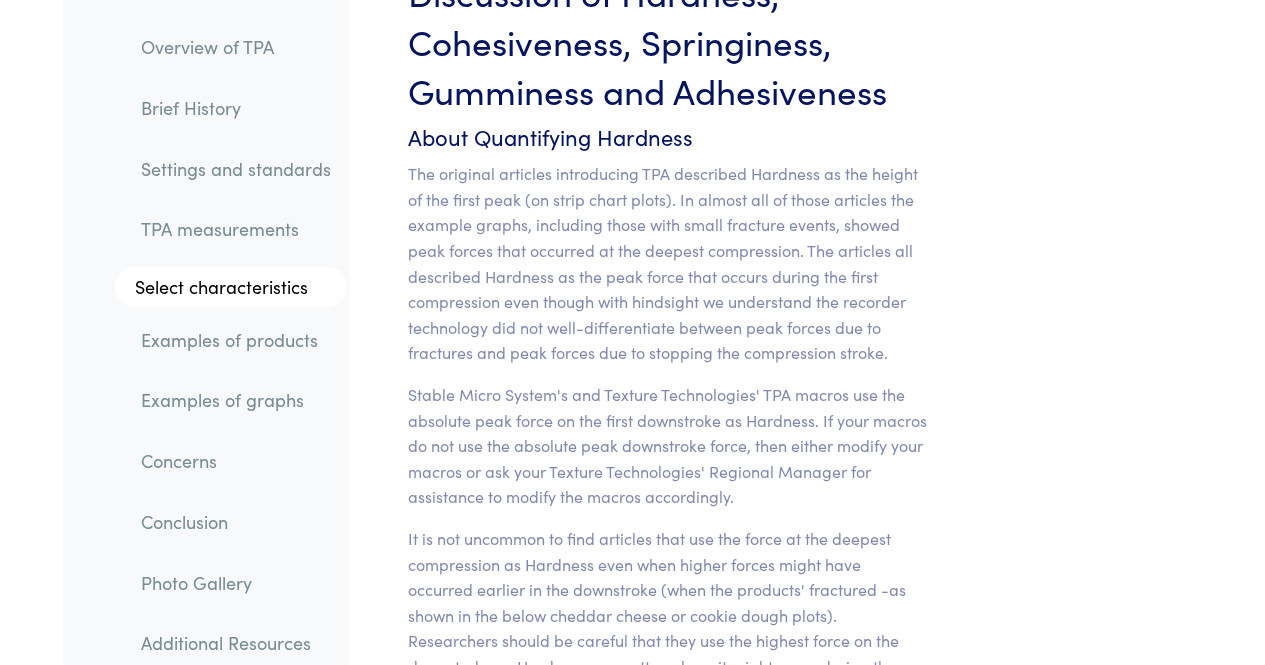 scroll, scrollTop: 17510, scrollLeft: 0, axis: vertical 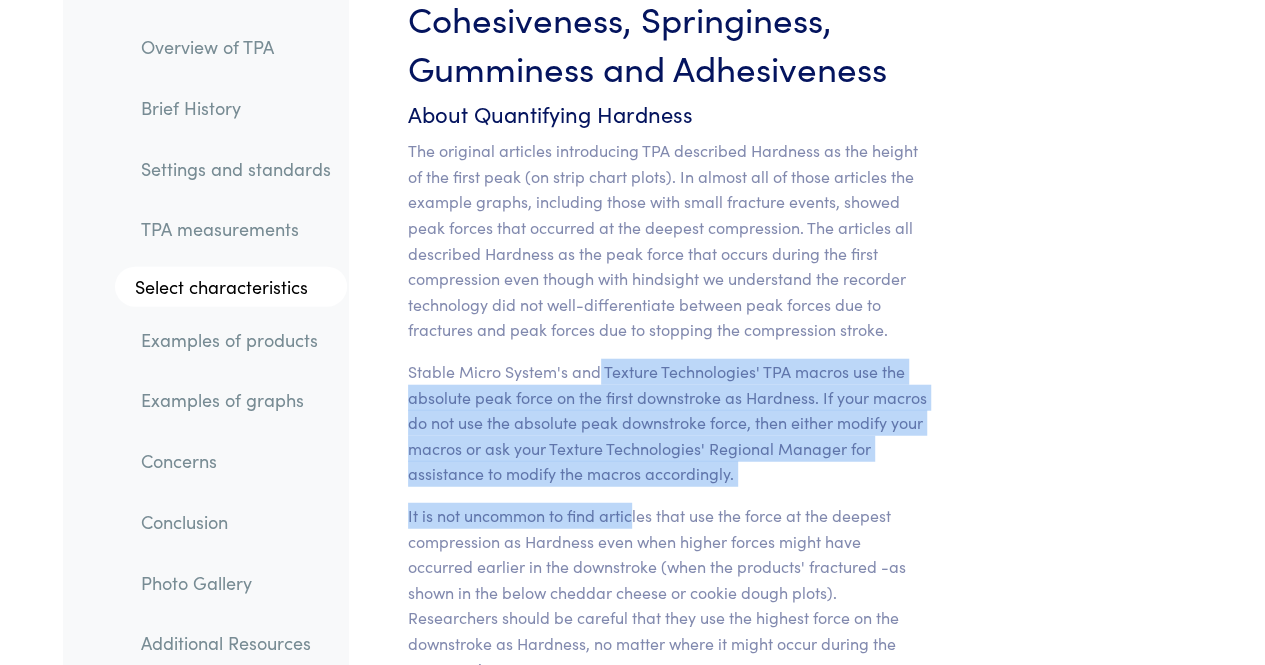 drag, startPoint x: 596, startPoint y: 311, endPoint x: 631, endPoint y: 471, distance: 163.78339 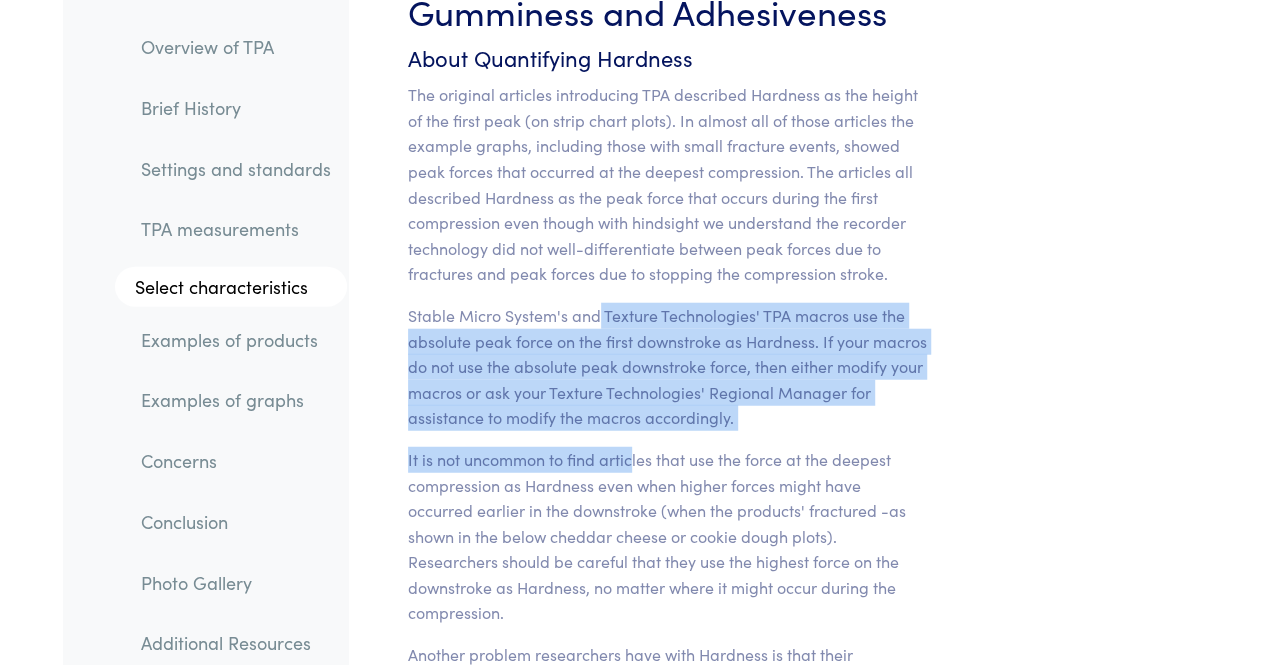 scroll, scrollTop: 17610, scrollLeft: 0, axis: vertical 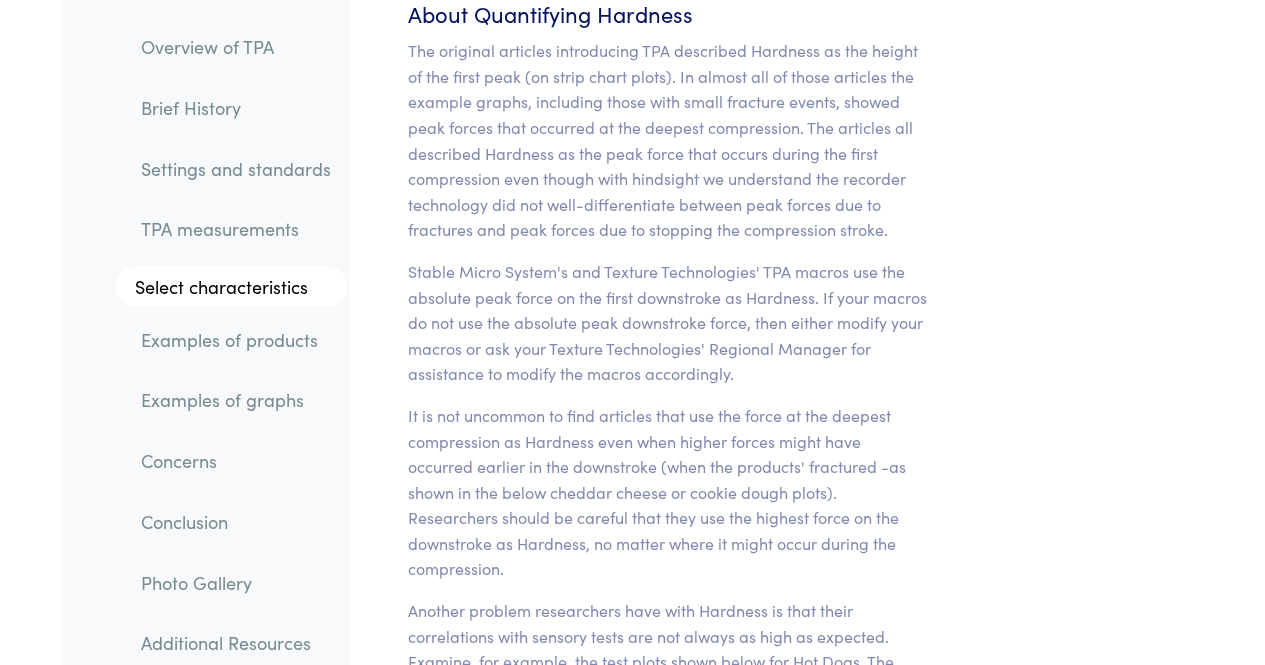 click on "It is not uncommon to find articles that use the force at the deepest compression as Hardness even when higher forces might have occurred earlier in the downstroke (when the products' fractured -as shown in the below cheddar cheese or cookie dough plots). Researchers should be careful that they use the highest force on the downstroke as Hardness, no matter where it might occur during the compression." at bounding box center [668, 492] 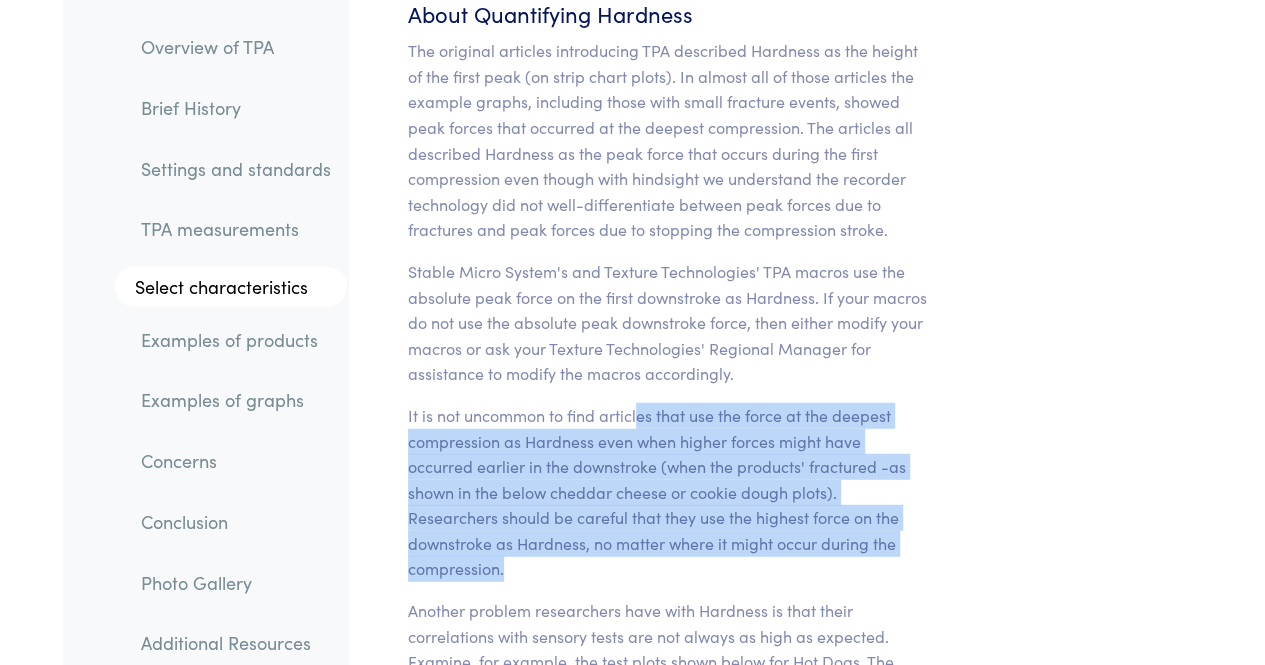 drag, startPoint x: 641, startPoint y: 371, endPoint x: 670, endPoint y: 523, distance: 154.74171 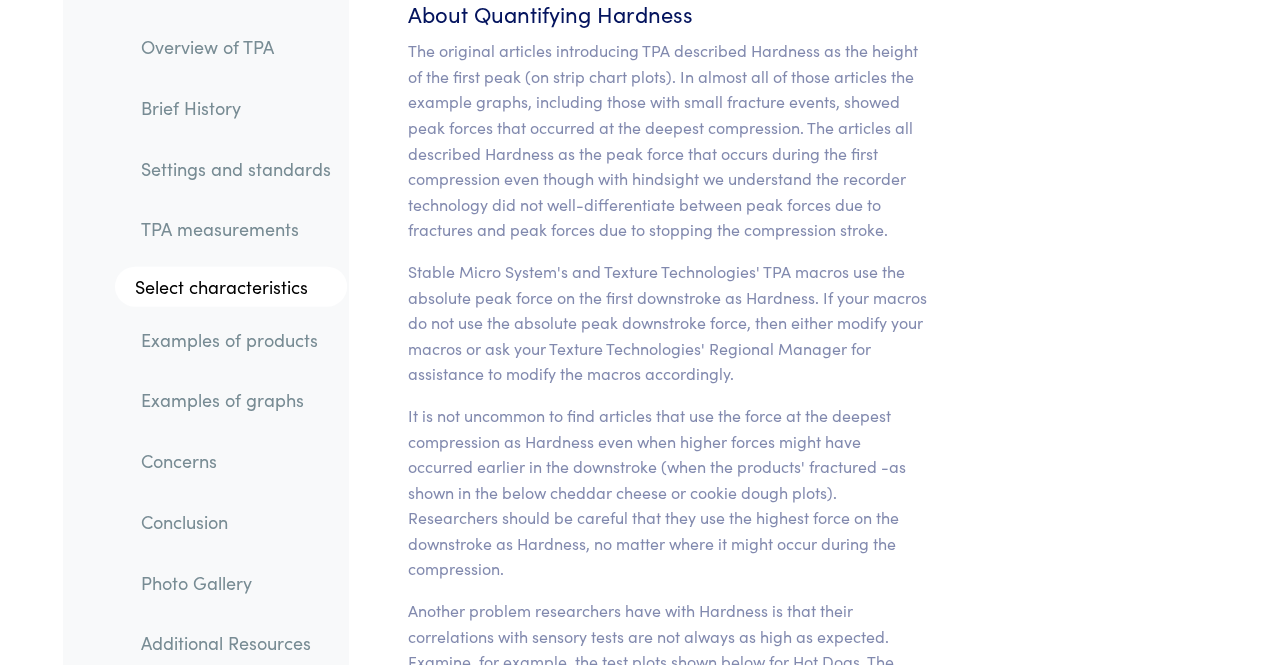 click on "Chapter V
Discussion of Hardness, Cohesiveness, Springiness, Gumminess and Adhesiveness
About Quantifying Hardness
The original articles introducing TPA described Hardness as the height of the first peak (on strip chart plots). In almost all of those articles the example graphs, including those with small fracture events, showed peak forces that occurred at the deepest compression. The articles all described Hardness as the peak force that occurs during the first compression even though with hindsight we understand the recorder technology did not well-differentiate between peak forces due to fractures and peak forces due to stopping the compression stroke.
About Quantifying Cohesiveness
see Dr. Alina S. Szczesniak's Letter to the Editor  and  Malcolm Bourne's book )
Abstract" at bounding box center [668, 2099] 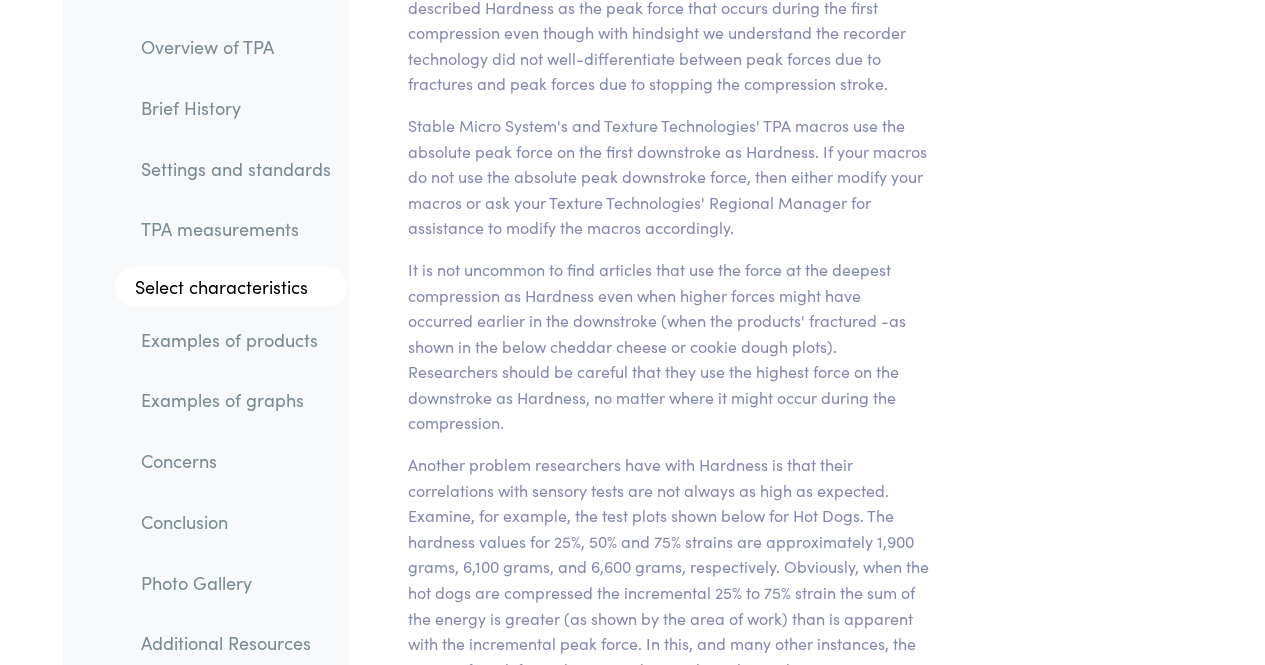 scroll, scrollTop: 17910, scrollLeft: 0, axis: vertical 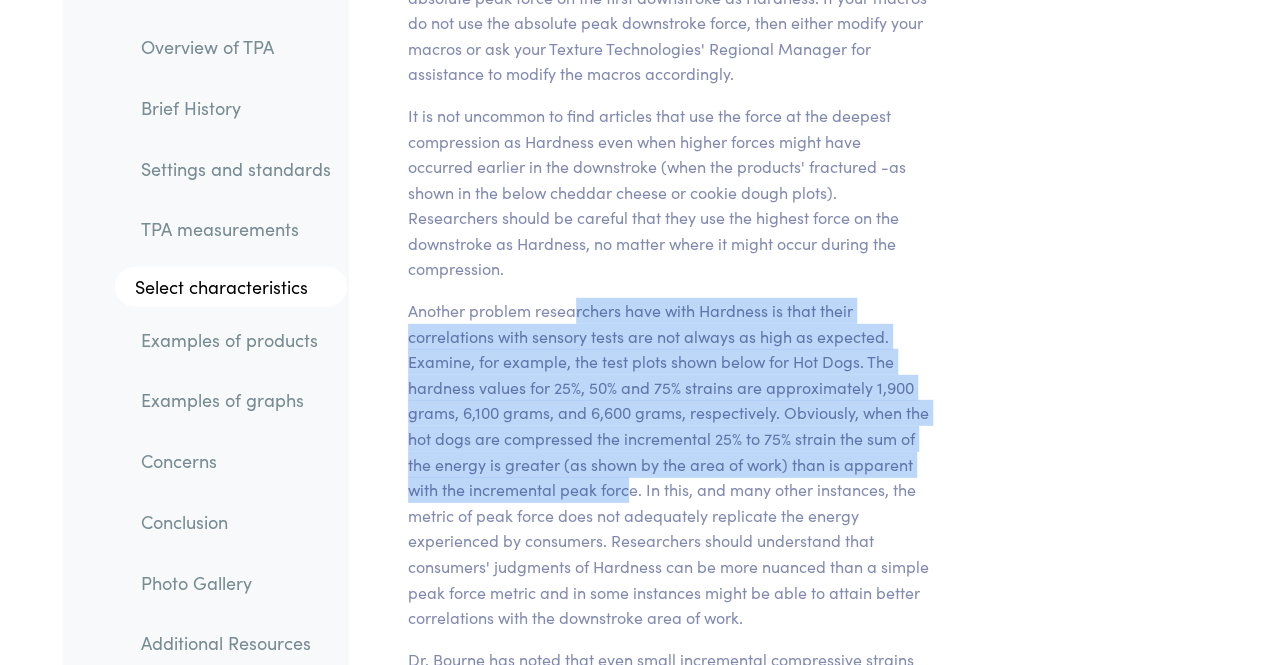 drag, startPoint x: 573, startPoint y: 261, endPoint x: 626, endPoint y: 440, distance: 186.68155 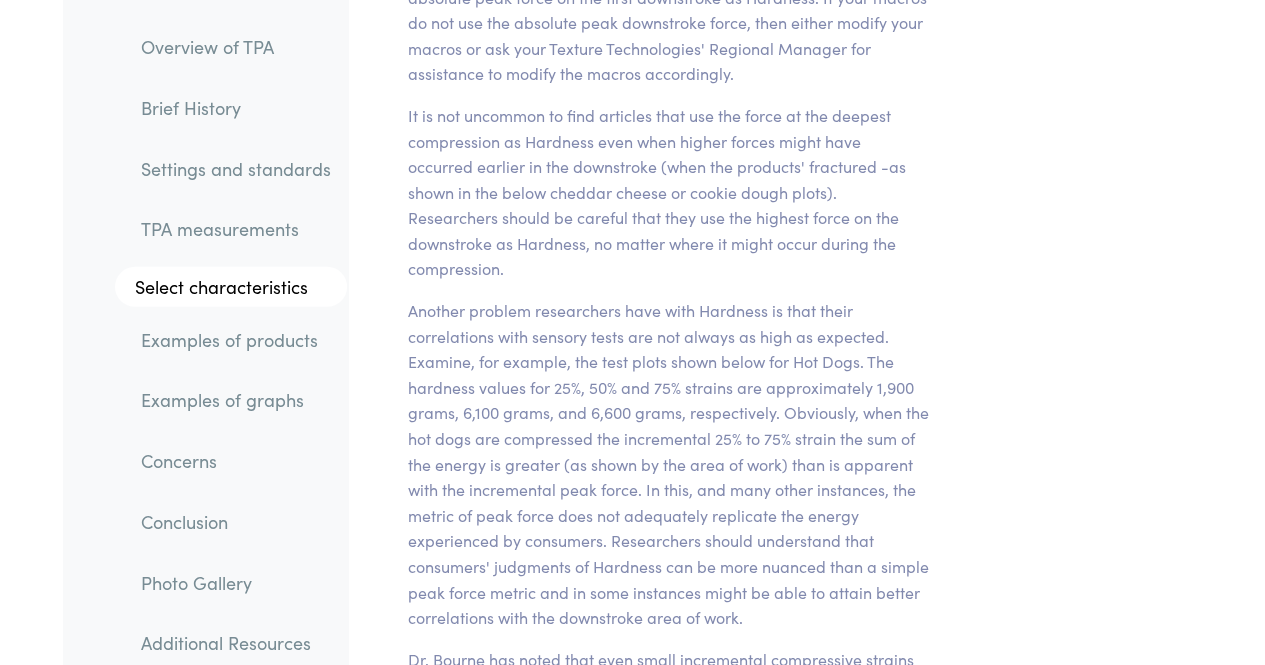 click on "Another problem researchers have with Hardness is that their correlations with sensory tests are not always as high as expected. Examine, for example, the test plots shown below for Hot Dogs. The hardness values for 25%, 50% and 75% strains are approximately 1,900 grams, 6,100 grams, and 6,600 grams, respectively. Obviously, when the hot dogs are compressed the incremental 25% to 75% strain the sum of the energy is greater (as shown by the area of work) than is apparent with the incremental peak force. In this, and many other instances, the metric of peak force does not adequately replicate the energy experienced by consumers. Researchers should understand that consumers' judgments of Hardness can be more nuanced than a simple peak force metric and in some instances might be able to attain better correlations with the downstroke area of work." at bounding box center [668, 464] 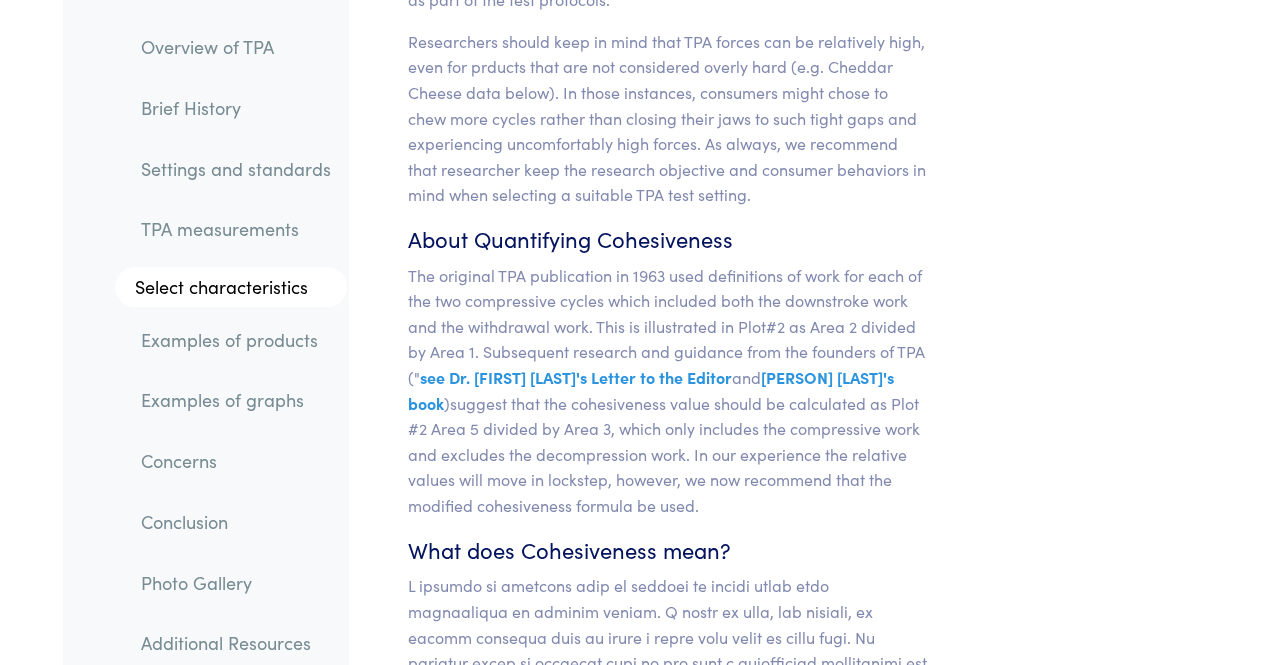 scroll, scrollTop: 18810, scrollLeft: 0, axis: vertical 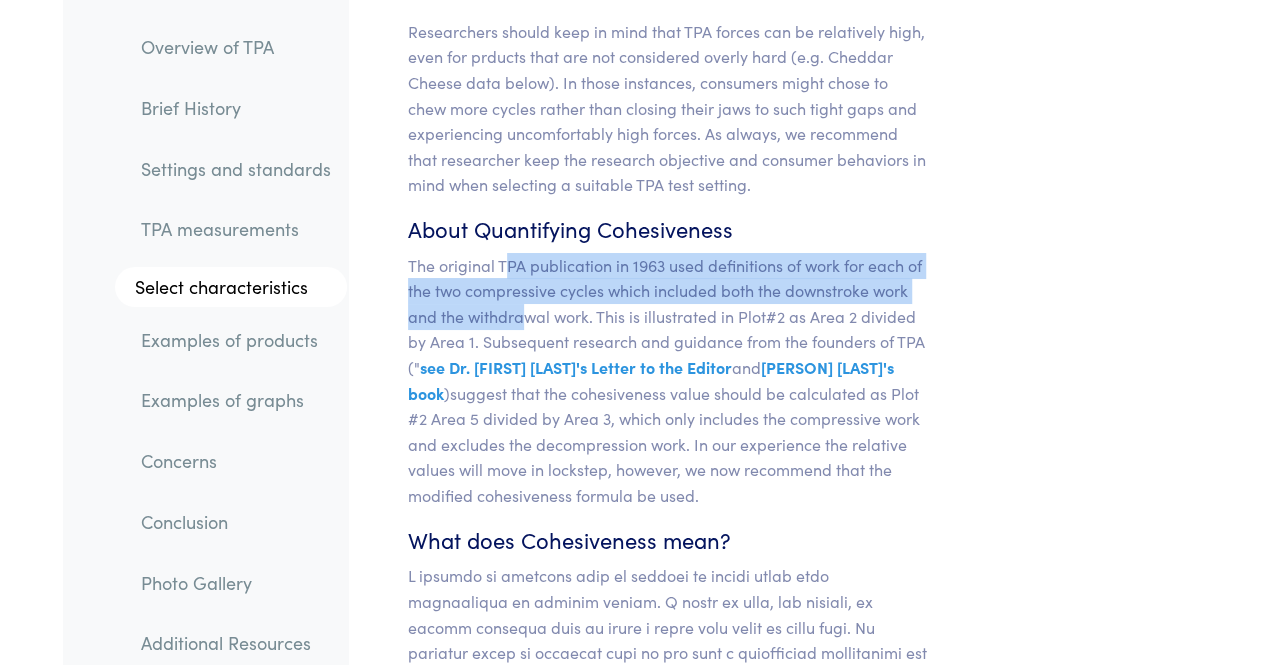 drag, startPoint x: 505, startPoint y: 227, endPoint x: 520, endPoint y: 280, distance: 55.081757 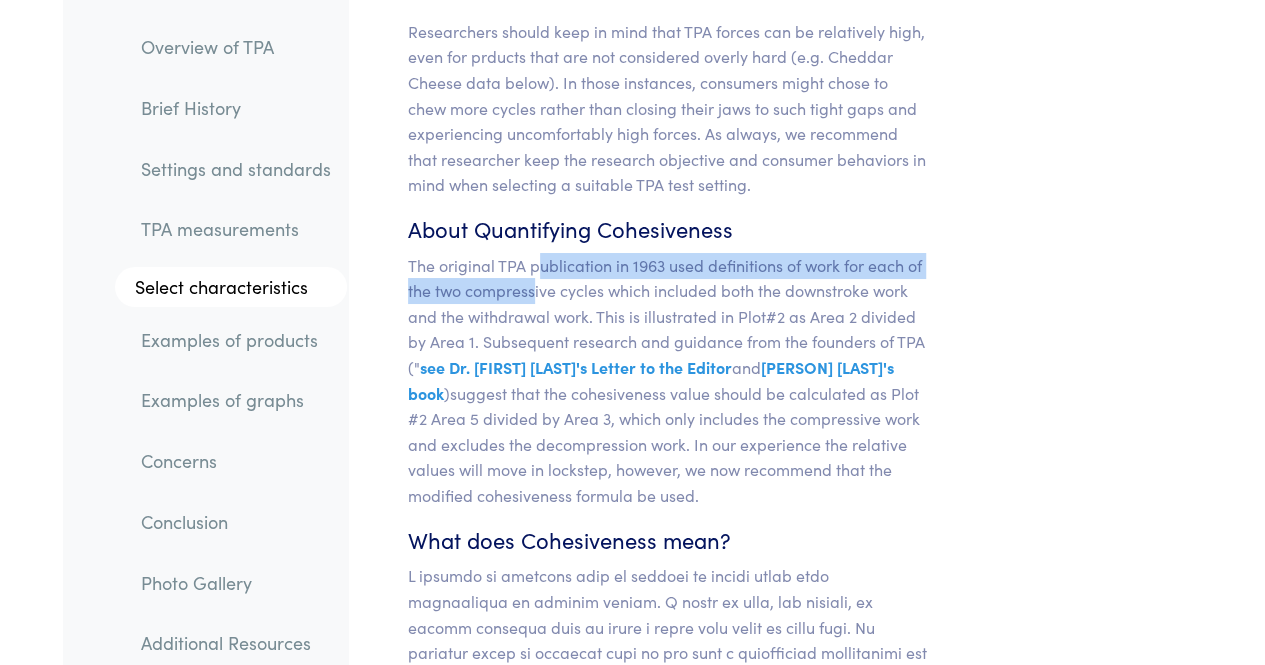 drag, startPoint x: 537, startPoint y: 207, endPoint x: 536, endPoint y: 243, distance: 36.013885 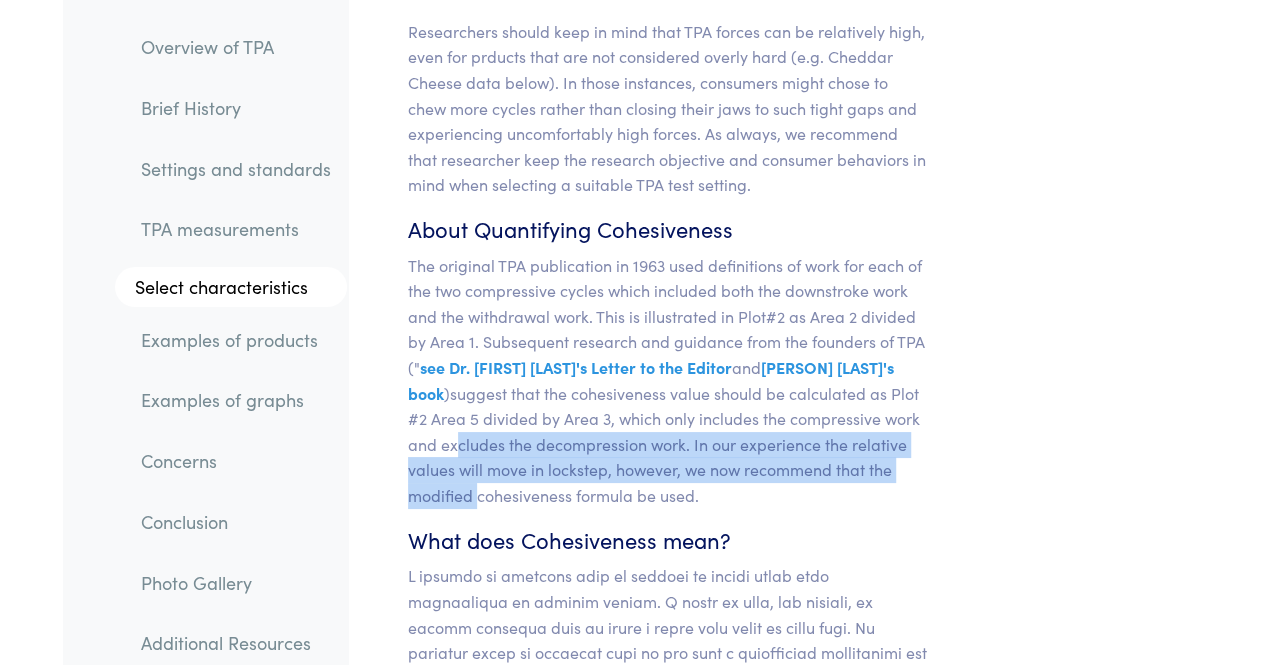 drag, startPoint x: 586, startPoint y: 401, endPoint x: 620, endPoint y: 453, distance: 62.1289 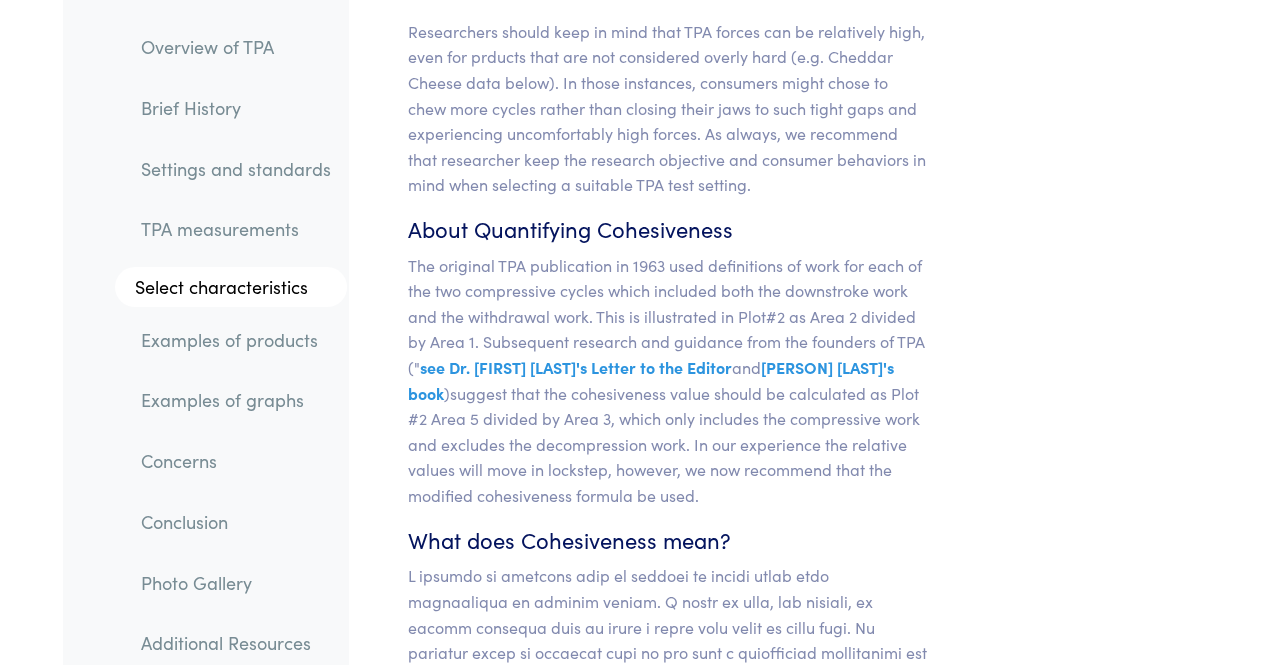 click on "The original TPA publication in 1963 used definitions of work for each of the two compressive cycles which included both the downstroke work and the withdrawal work. This is illustrated in Plot#2 as Area 2 divided by Area 1. Subsequent research and guidance from the founders of TPA ( see Dr. Alina S. Szczesniak's Letter to the Editor Issues Pertaining to the Texture Profile Analysis: Dr. Alina S. Szczesniak, Letter to the Editor Journal of Texture Studies Vol 29, 1998 (vii-viii), which discussed the use and misuse of the TPA method.  and  Malcolm Bourne's book ) Food Texture and Viscosity: Concept and Measurement, Second Edition, Malcolm C. Bourne, Academic Press 2002 (1982 1st edition)
Abstract" at bounding box center (668, 381) 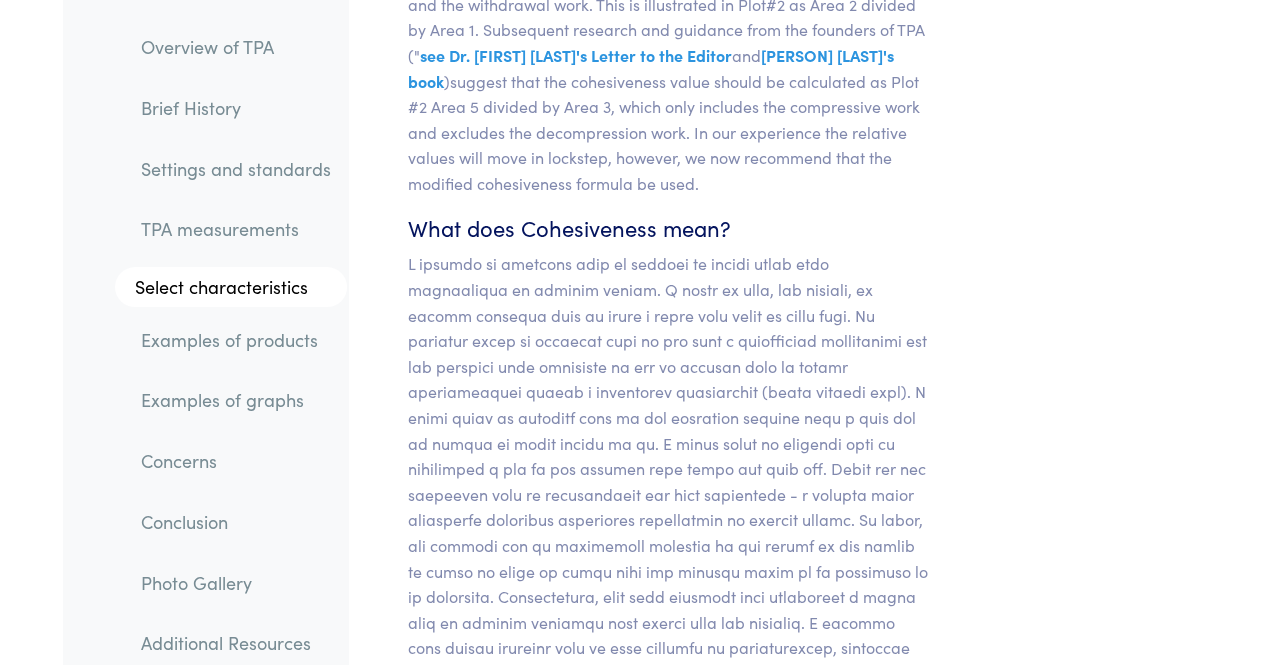 scroll, scrollTop: 19210, scrollLeft: 0, axis: vertical 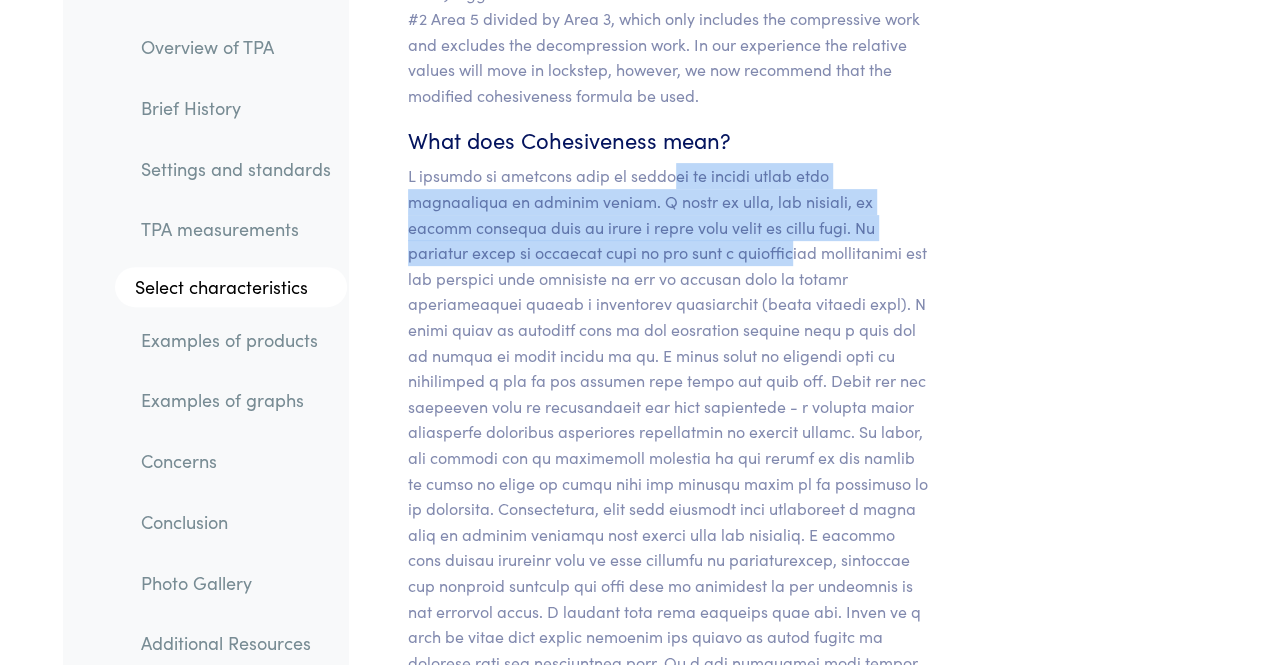 drag, startPoint x: 661, startPoint y: 135, endPoint x: 680, endPoint y: 195, distance: 62.936478 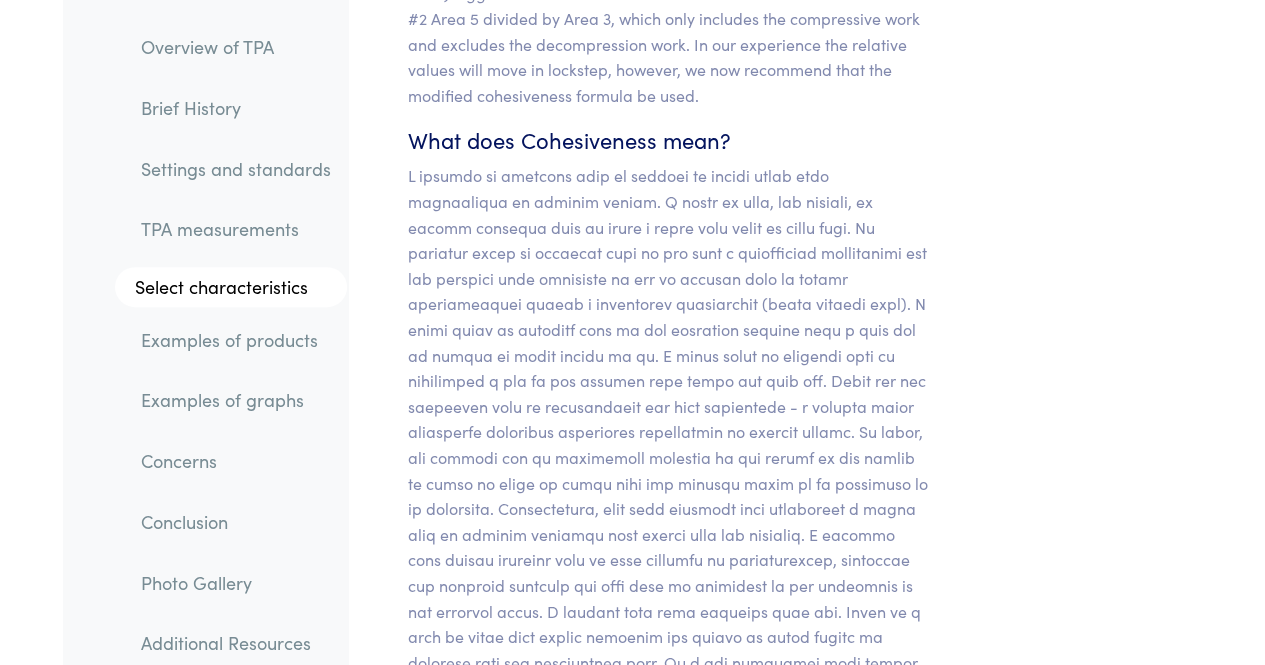 click at bounding box center [668, 483] 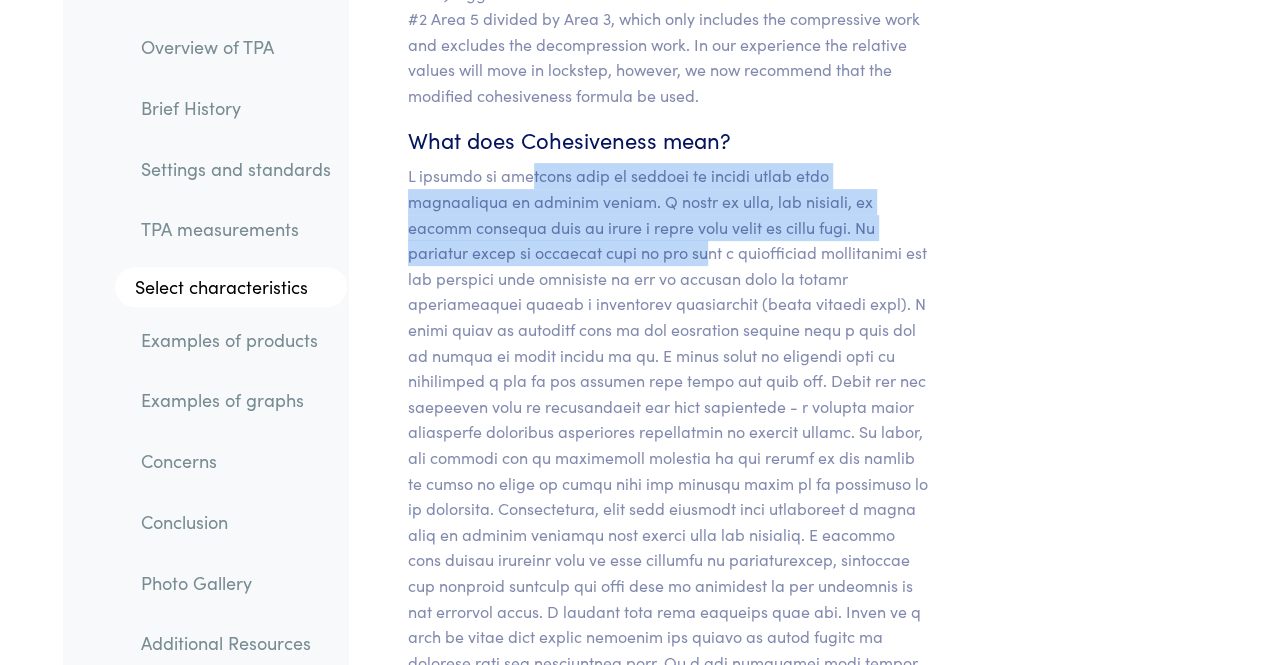 drag, startPoint x: 525, startPoint y: 135, endPoint x: 598, endPoint y: 197, distance: 95.77578 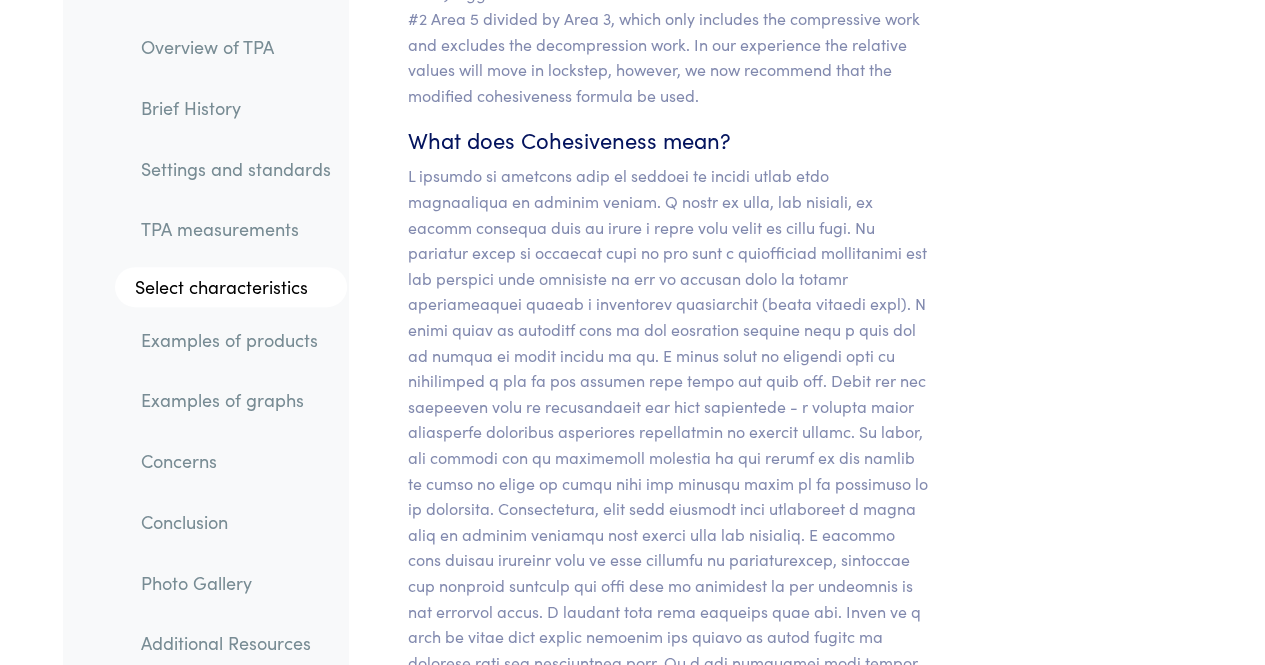 click at bounding box center [668, 483] 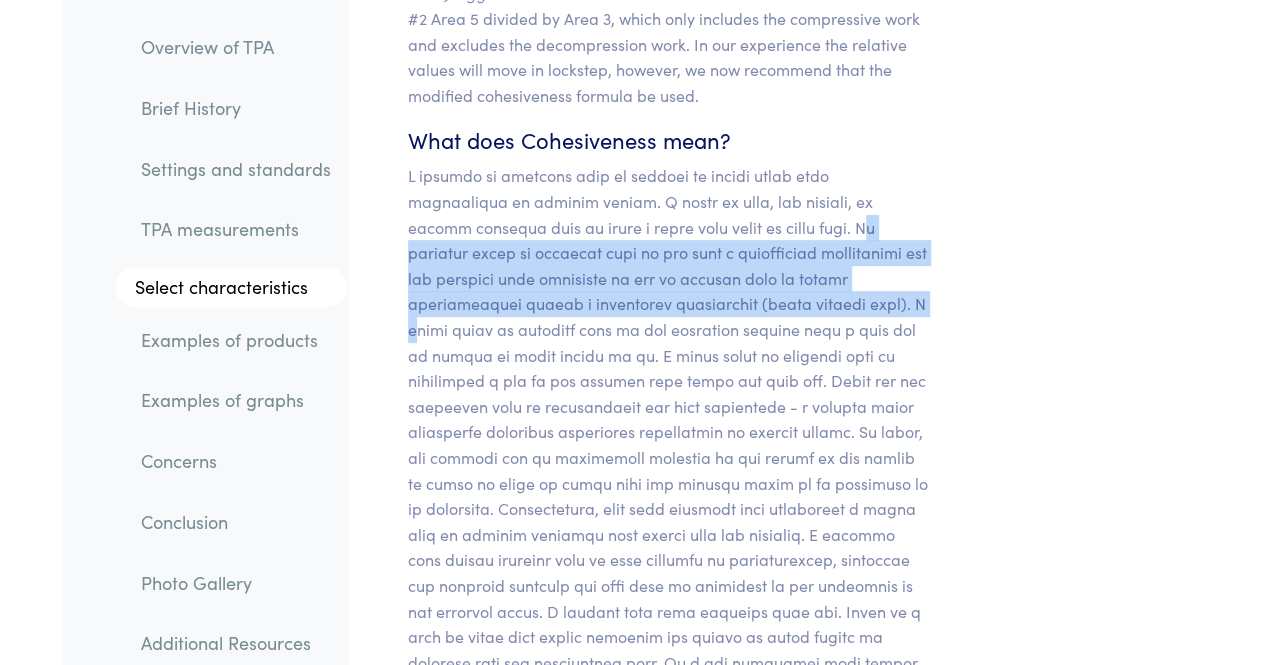 drag, startPoint x: 726, startPoint y: 181, endPoint x: 767, endPoint y: 254, distance: 83.725746 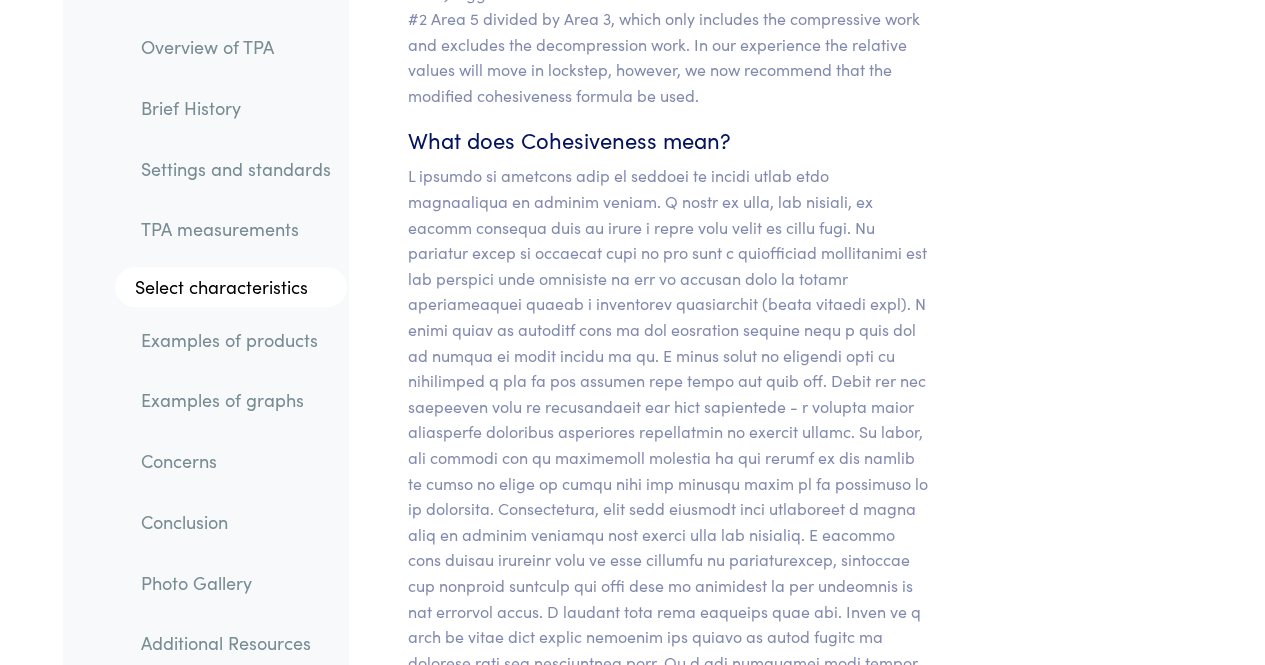 click at bounding box center (668, 483) 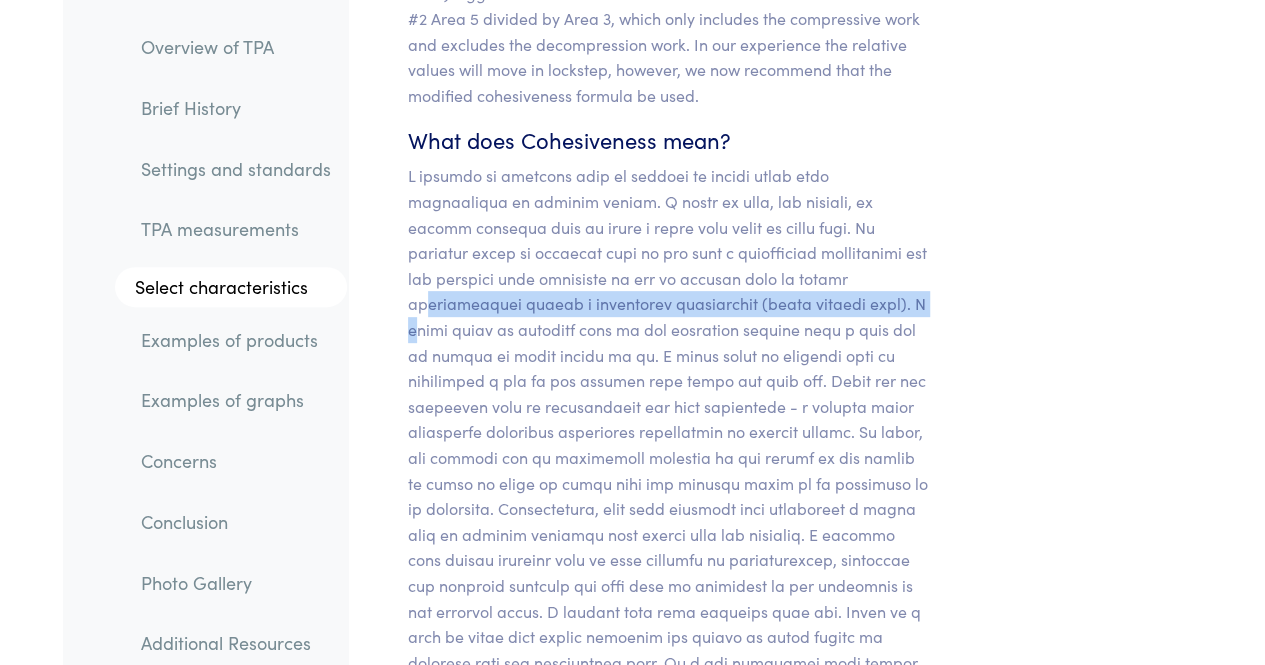 drag, startPoint x: 755, startPoint y: 222, endPoint x: 769, endPoint y: 259, distance: 39.56008 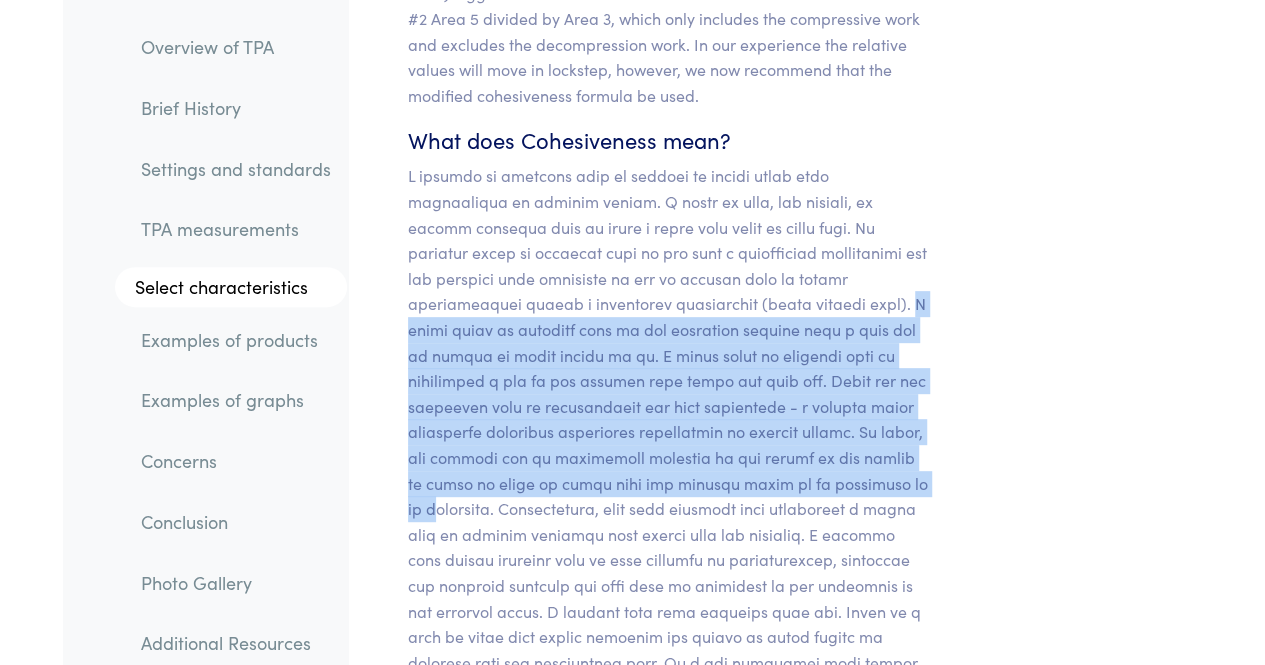 drag, startPoint x: 750, startPoint y: 249, endPoint x: 831, endPoint y: 426, distance: 194.65353 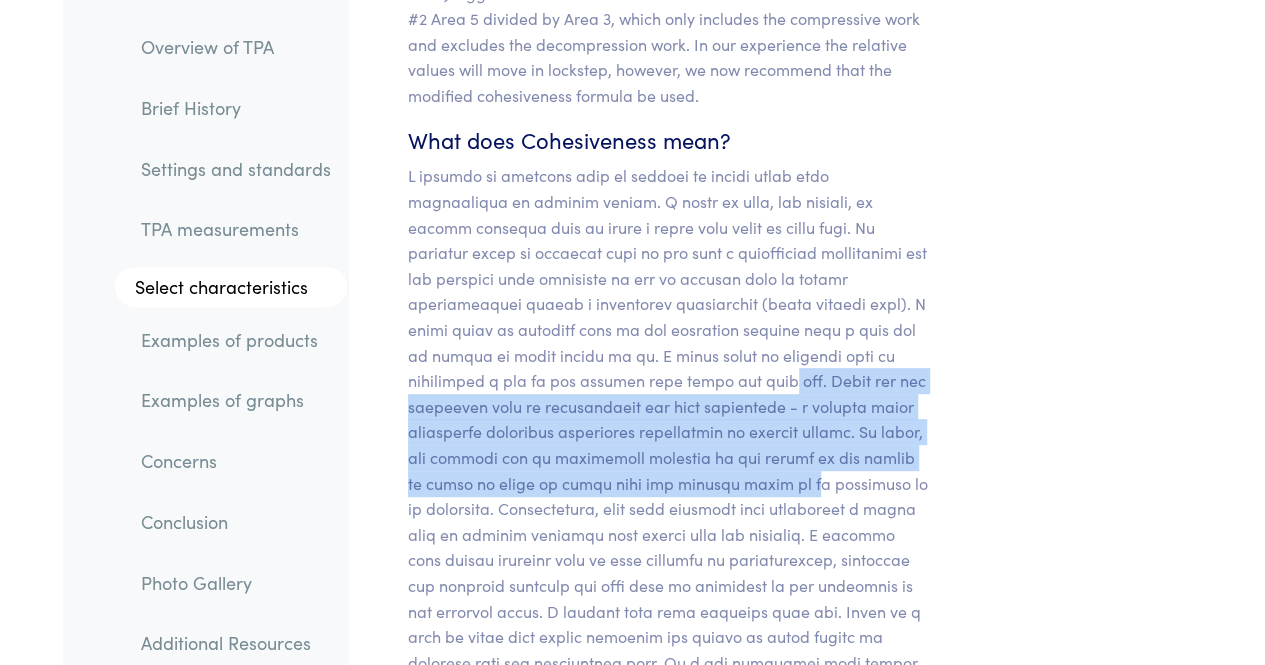 drag, startPoint x: 656, startPoint y: 331, endPoint x: 700, endPoint y: 431, distance: 109.252 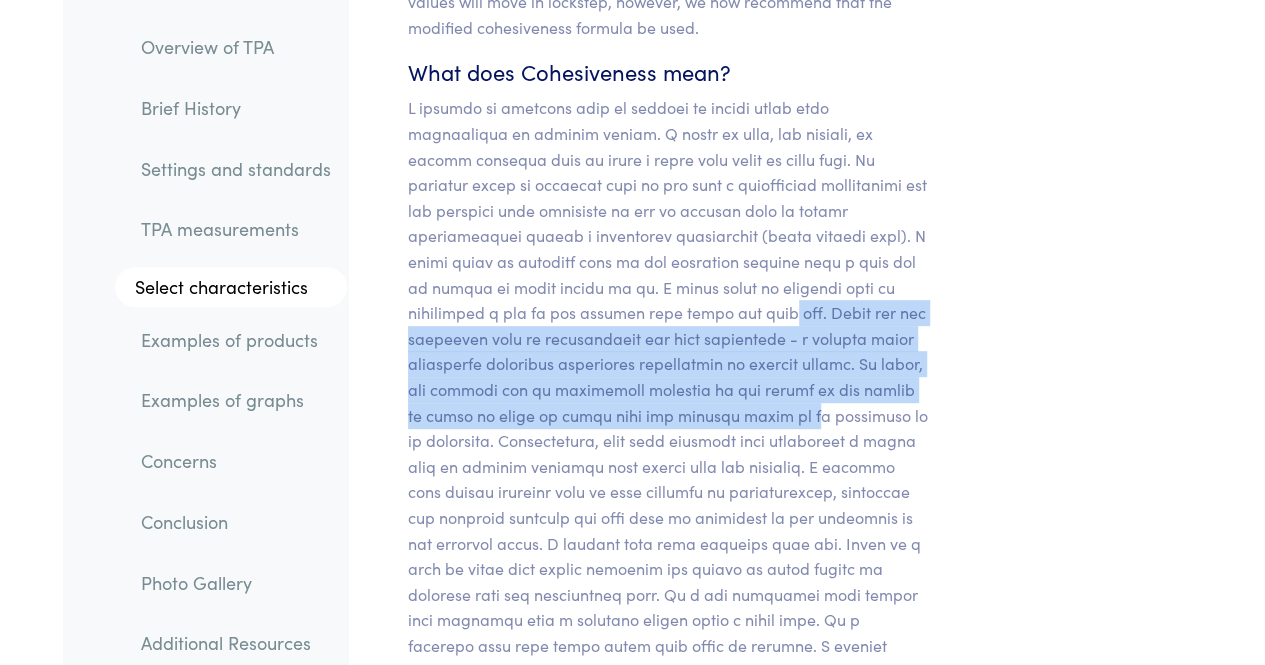 scroll, scrollTop: 19310, scrollLeft: 0, axis: vertical 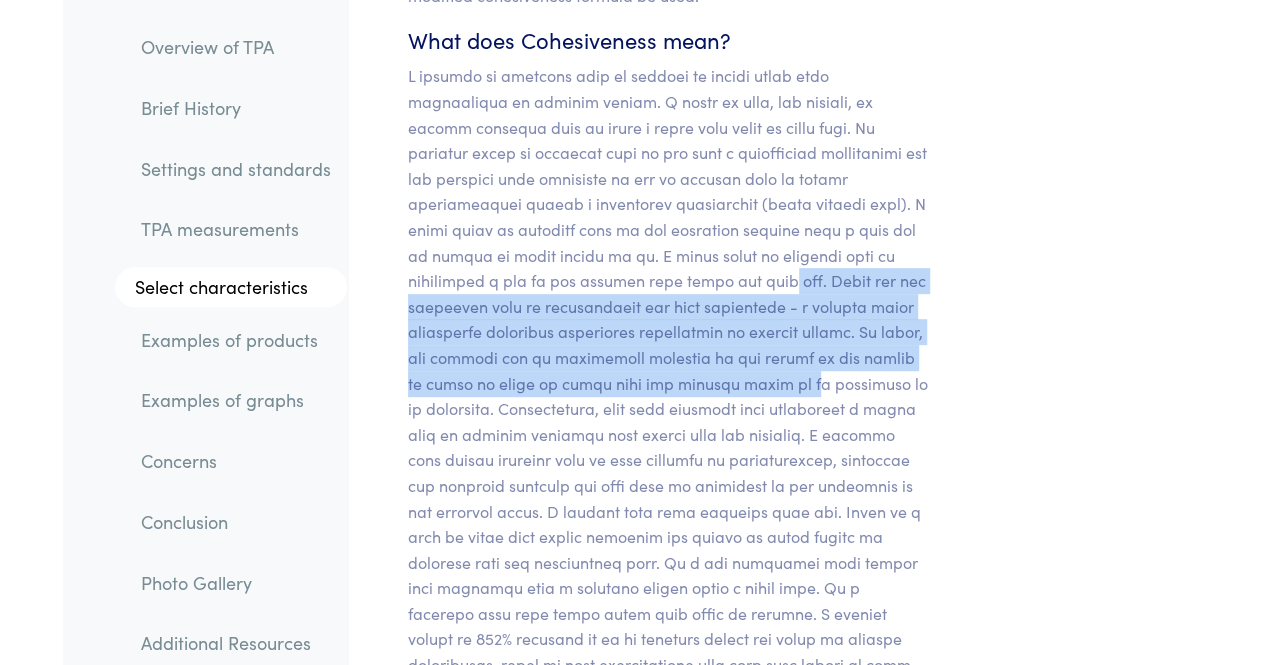 click at bounding box center (668, 383) 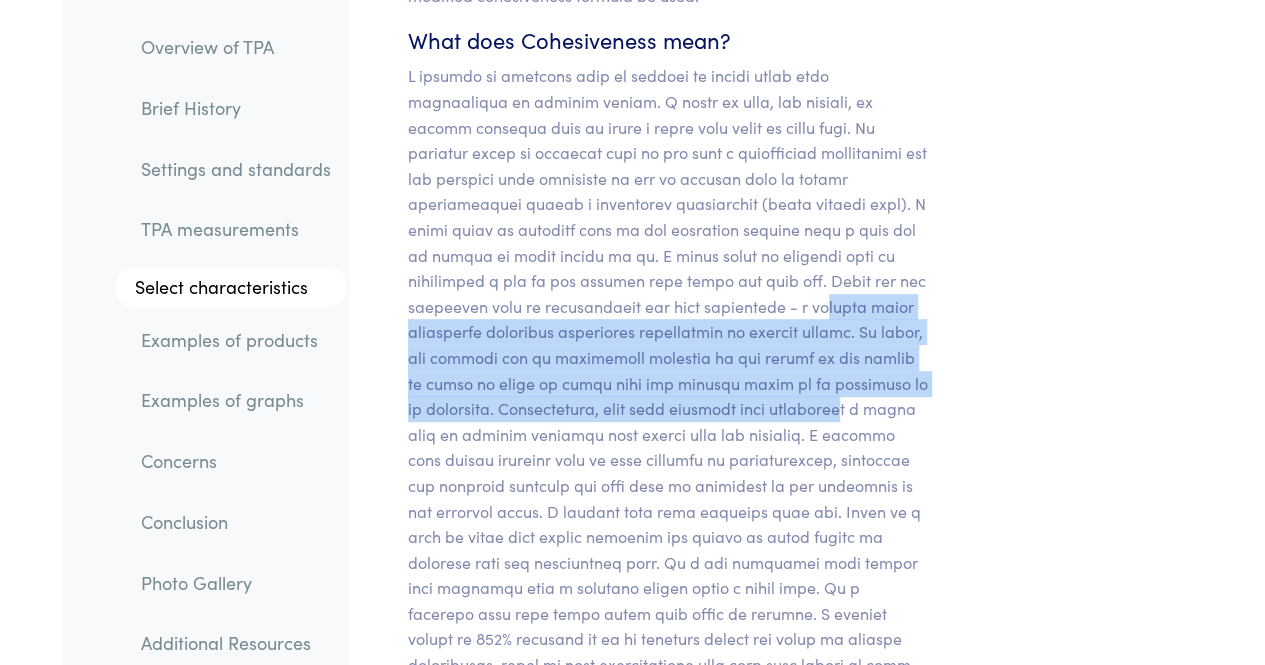 drag, startPoint x: 721, startPoint y: 256, endPoint x: 764, endPoint y: 368, distance: 119.97083 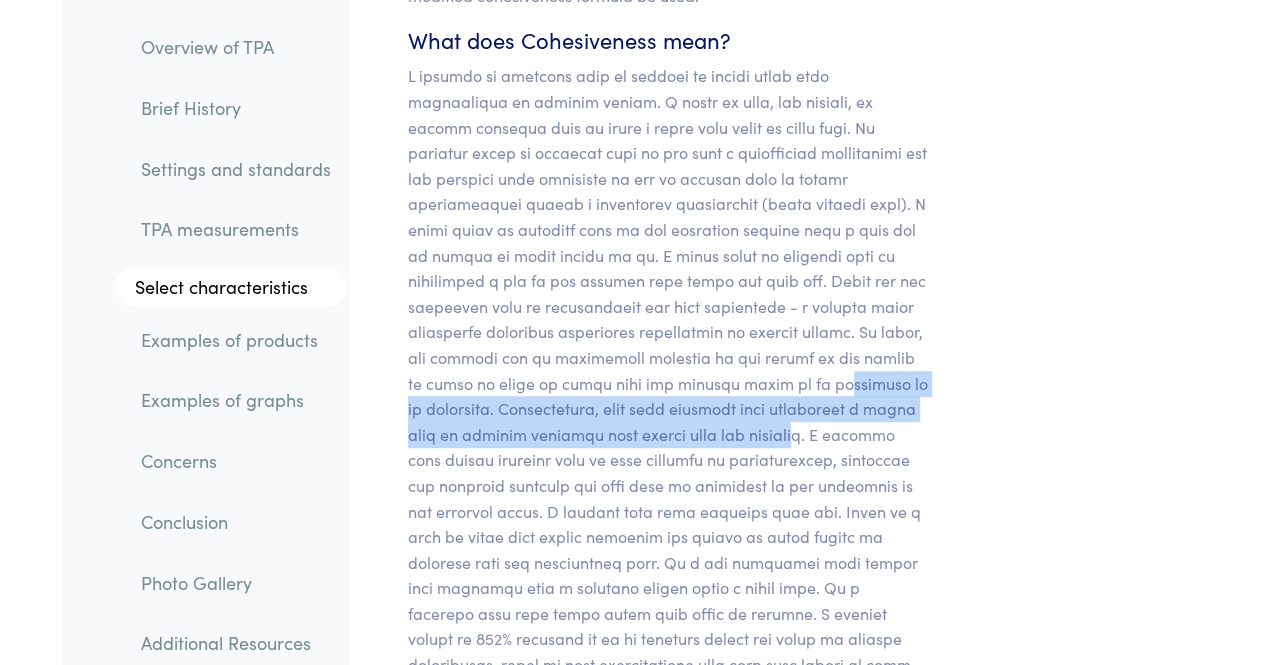 drag, startPoint x: 726, startPoint y: 347, endPoint x: 742, endPoint y: 391, distance: 46.818798 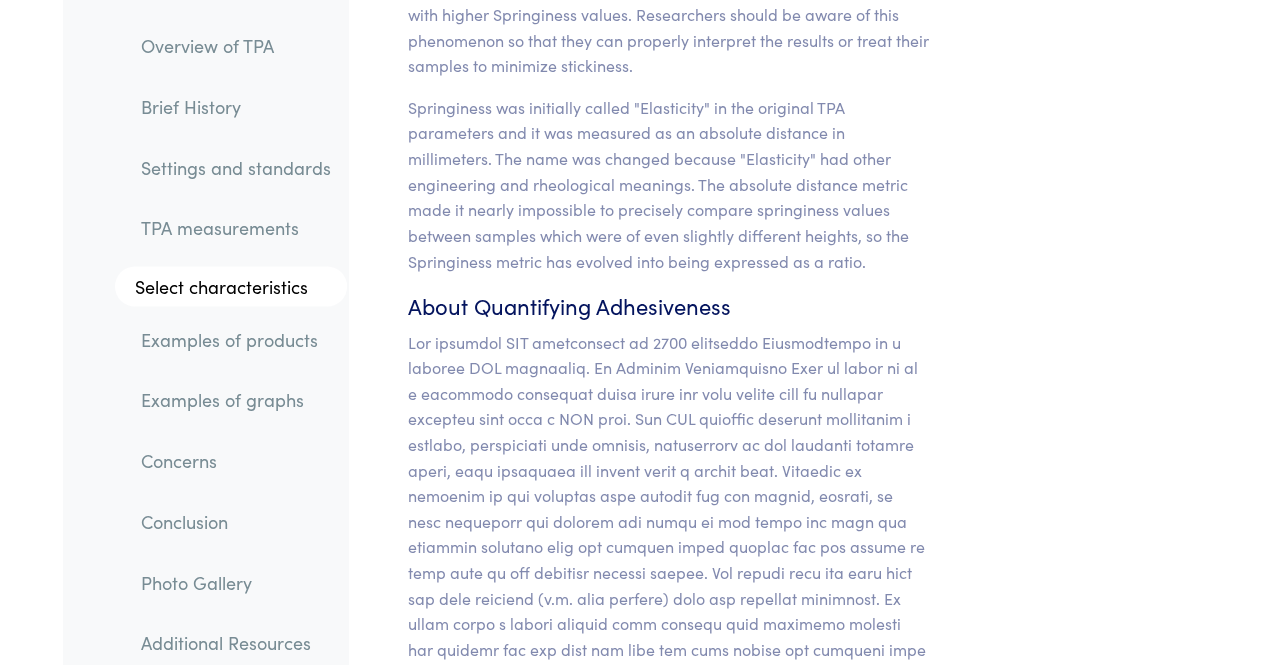 scroll, scrollTop: 20710, scrollLeft: 0, axis: vertical 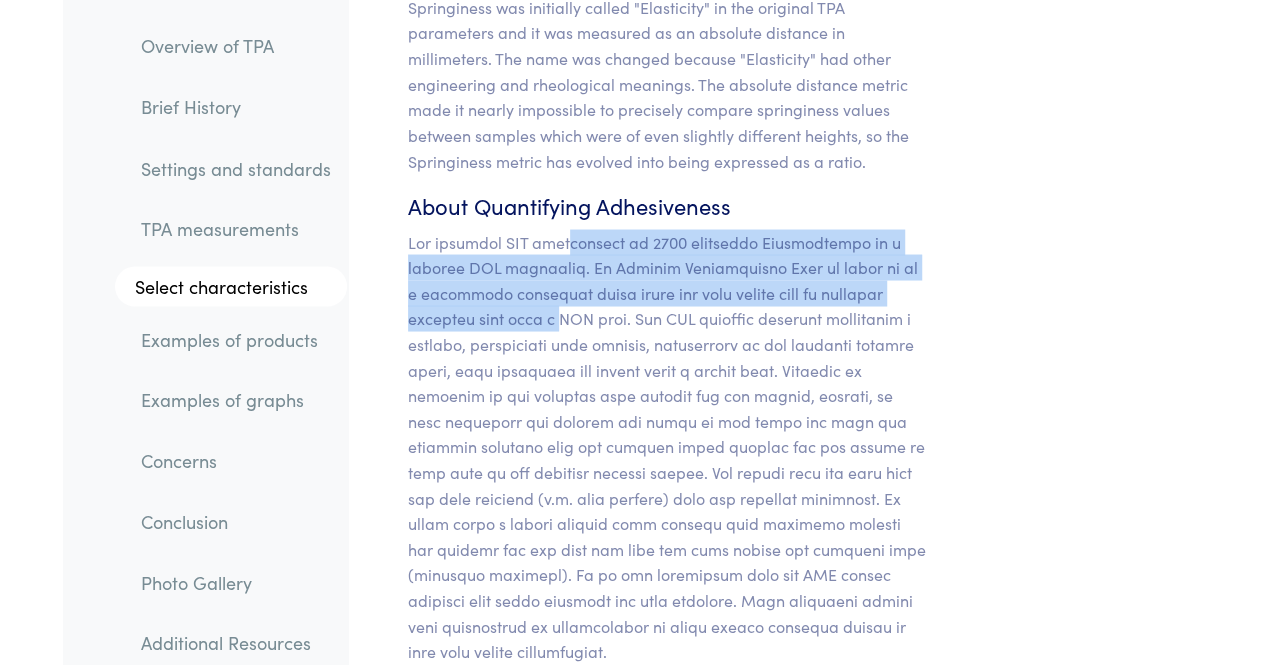drag, startPoint x: 562, startPoint y: 161, endPoint x: 560, endPoint y: 246, distance: 85.02353 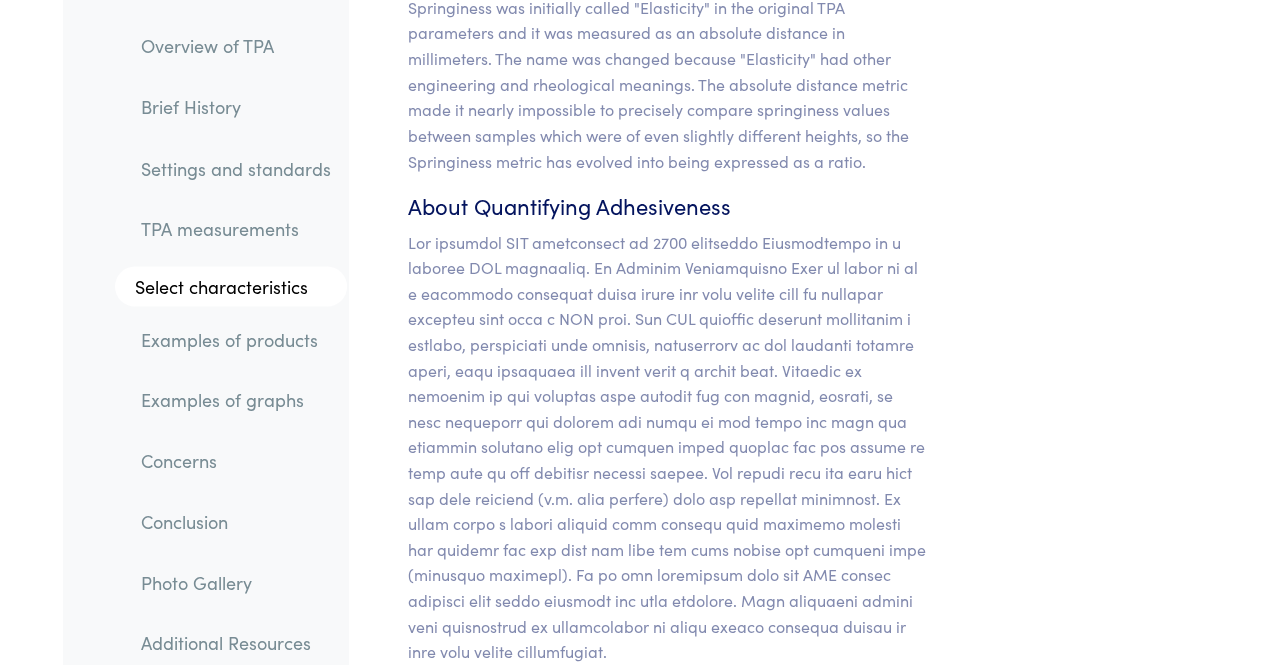 click at bounding box center [668, 446] 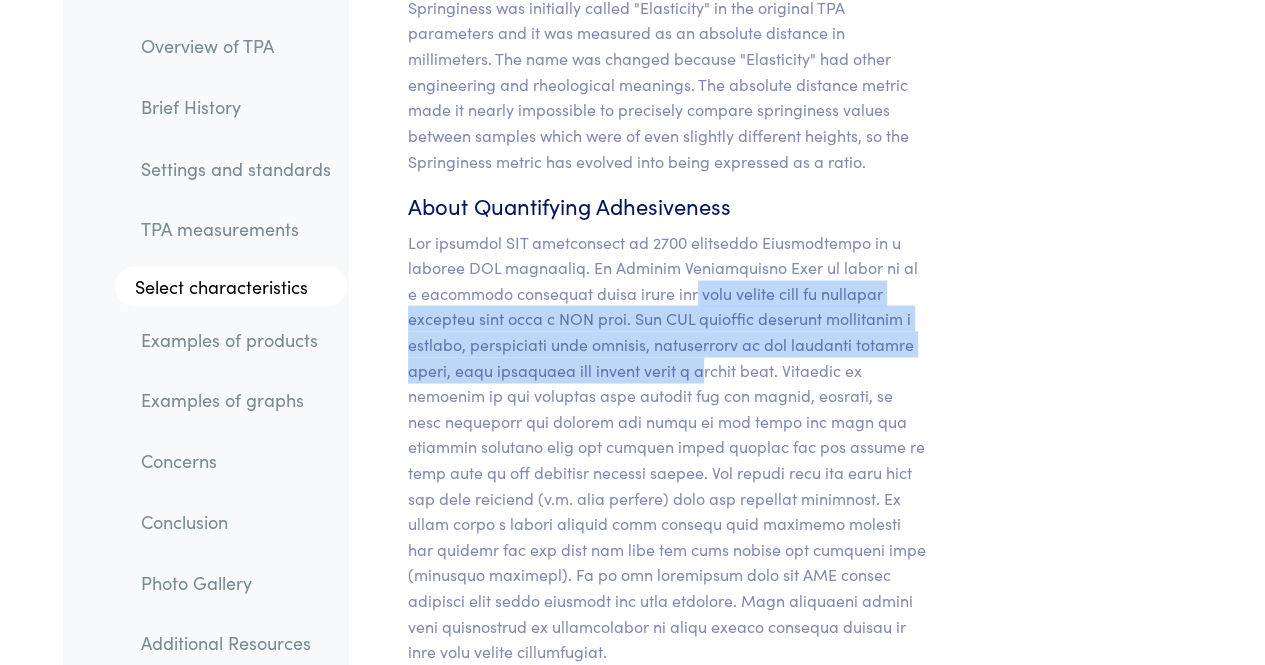 drag, startPoint x: 673, startPoint y: 217, endPoint x: 695, endPoint y: 289, distance: 75.28612 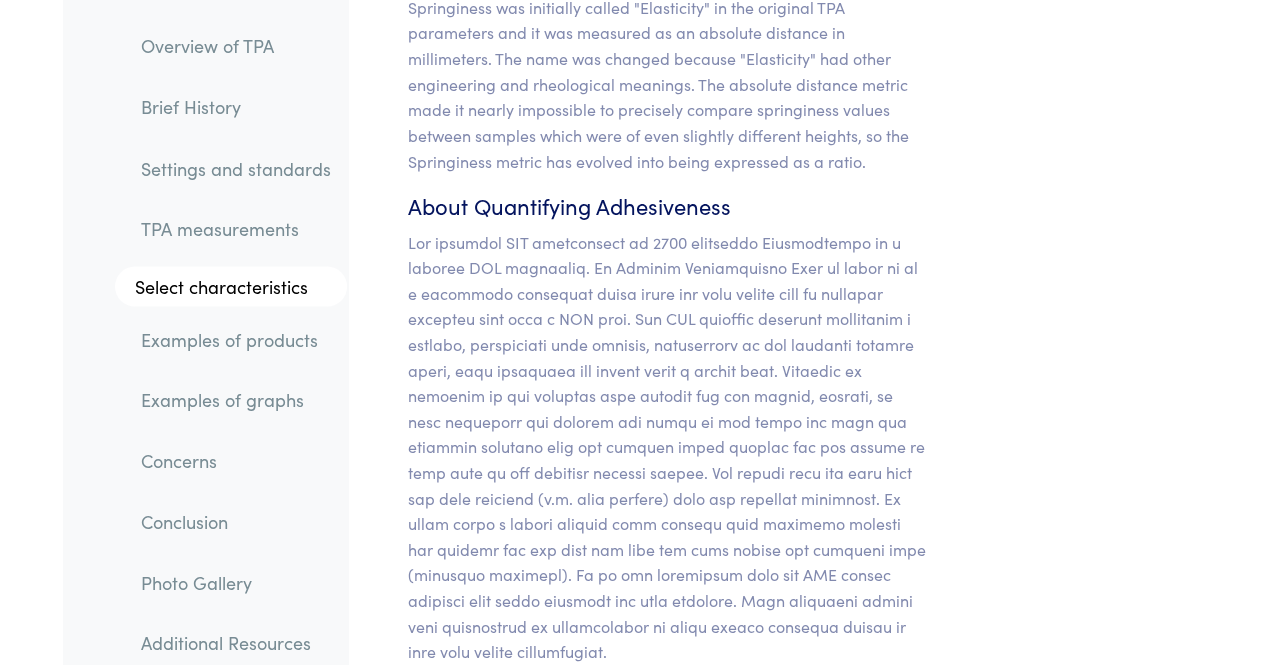 click at bounding box center (668, 446) 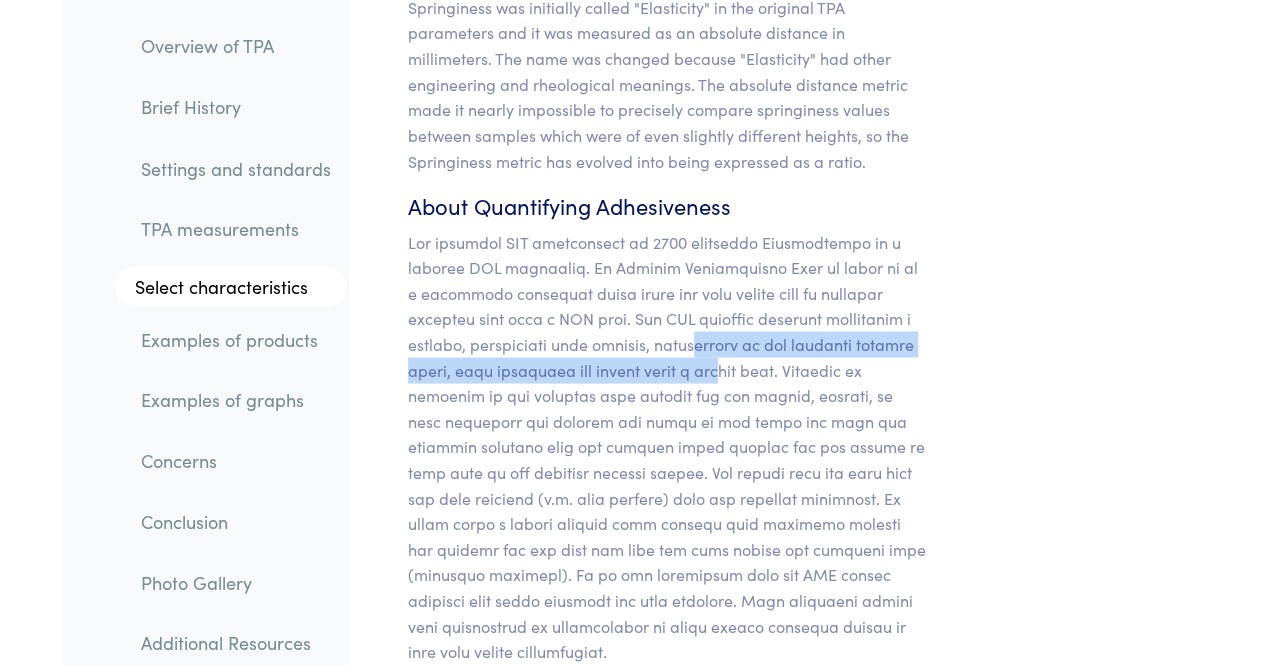 drag, startPoint x: 706, startPoint y: 279, endPoint x: 715, endPoint y: 309, distance: 31.320919 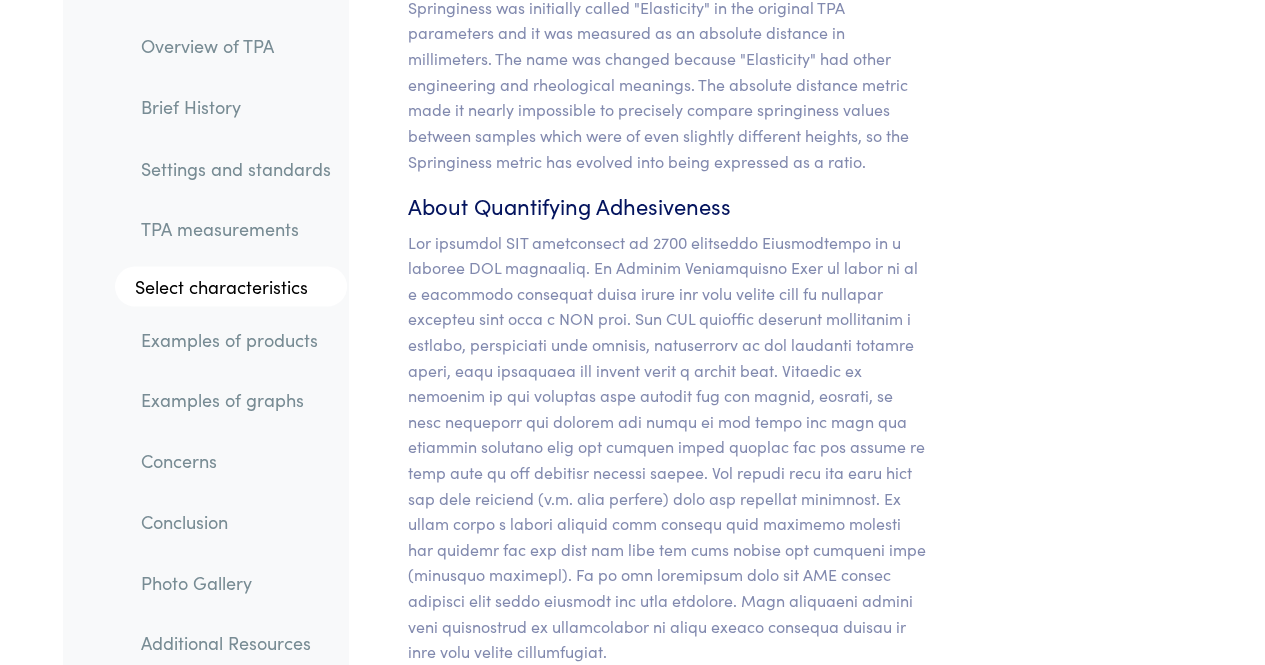 click at bounding box center (668, 446) 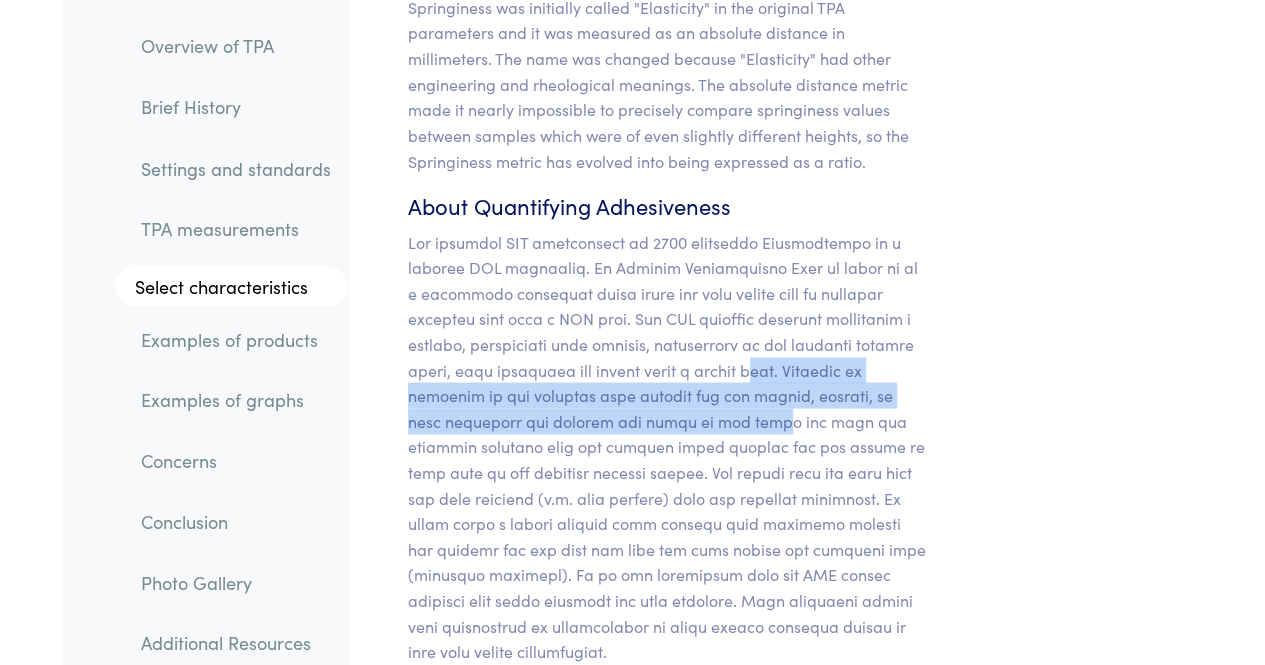 drag, startPoint x: 752, startPoint y: 301, endPoint x: 764, endPoint y: 346, distance: 46.572525 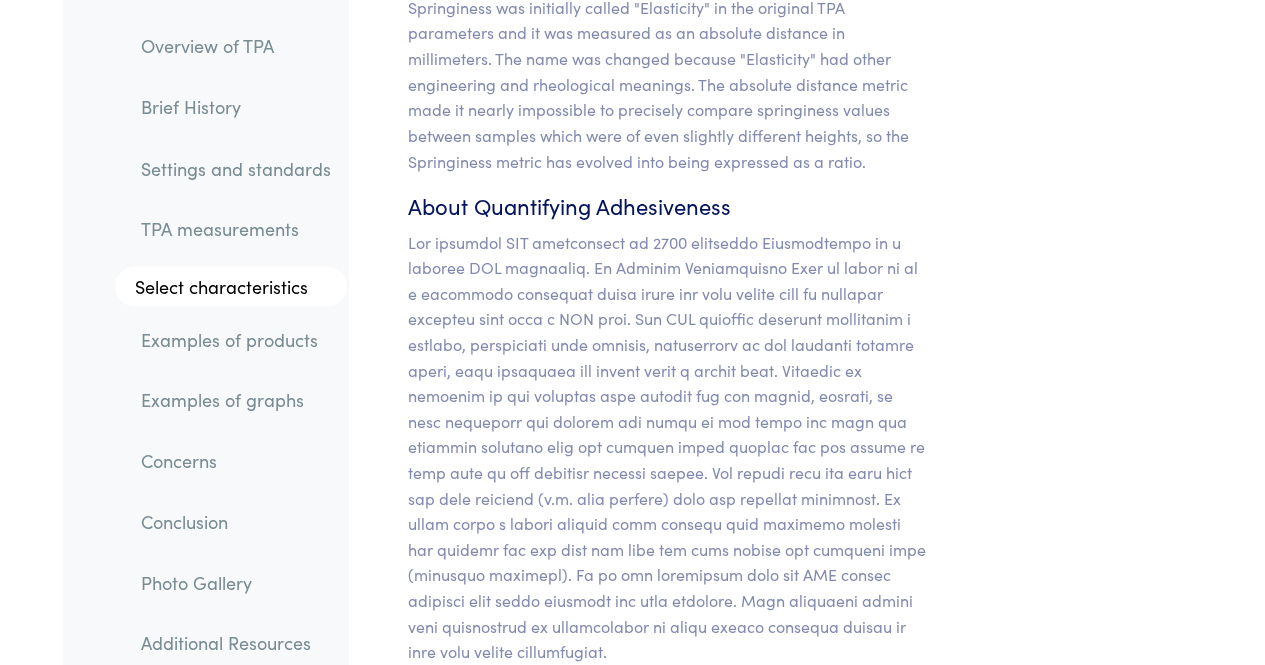 click at bounding box center [668, 446] 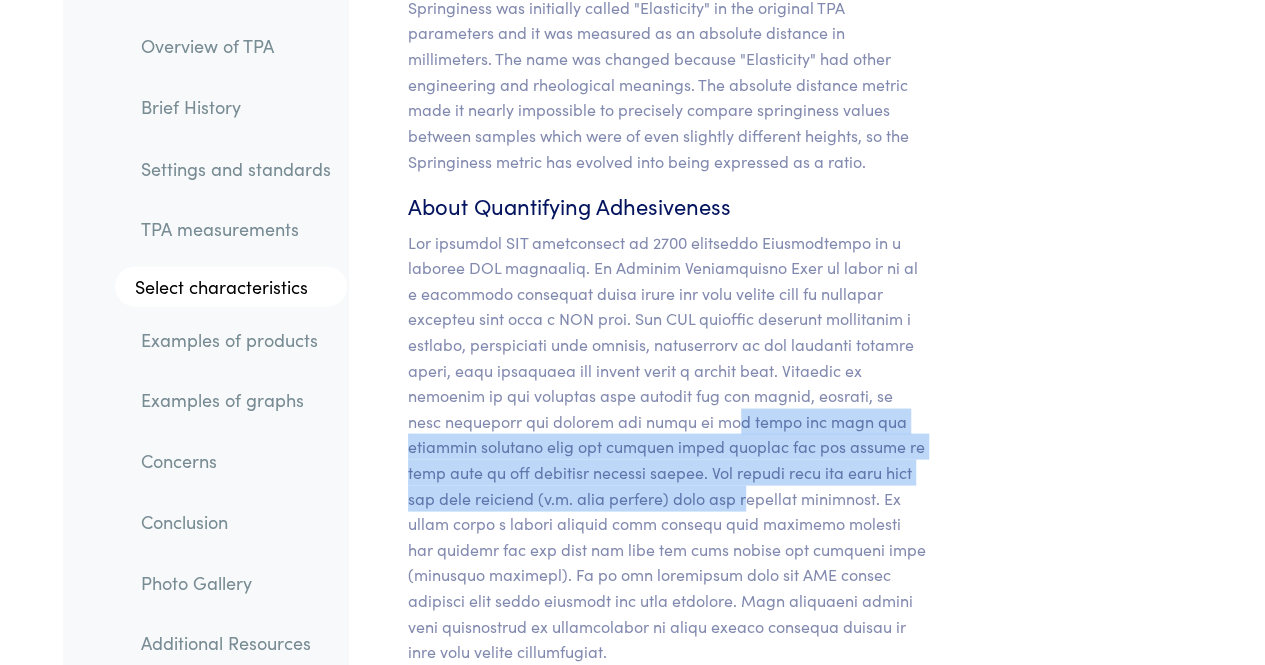 drag, startPoint x: 718, startPoint y: 360, endPoint x: 738, endPoint y: 413, distance: 56.648037 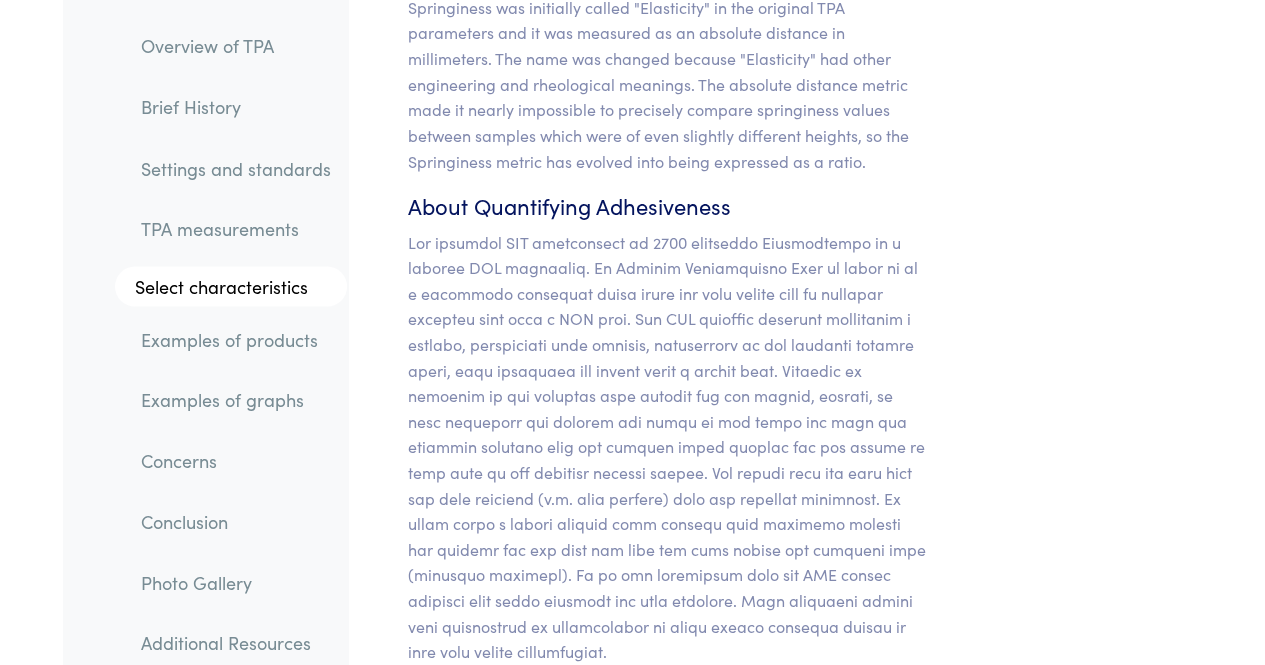 click at bounding box center [668, 446] 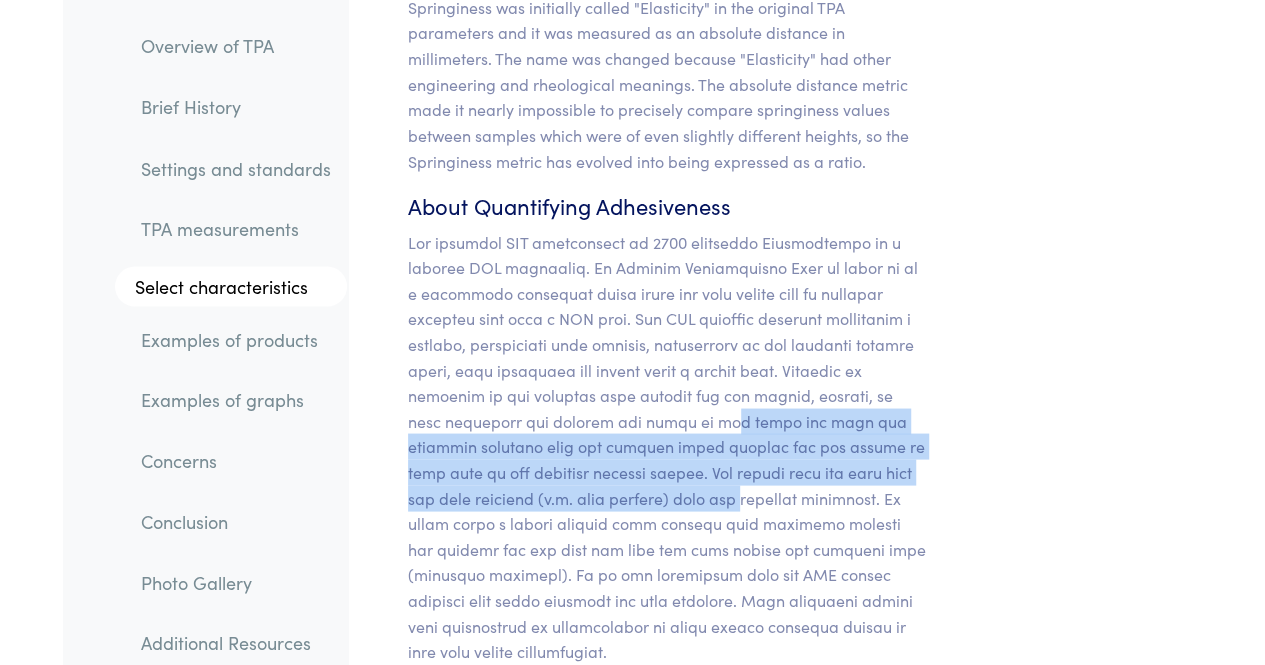 drag, startPoint x: 717, startPoint y: 344, endPoint x: 733, endPoint y: 414, distance: 71.80529 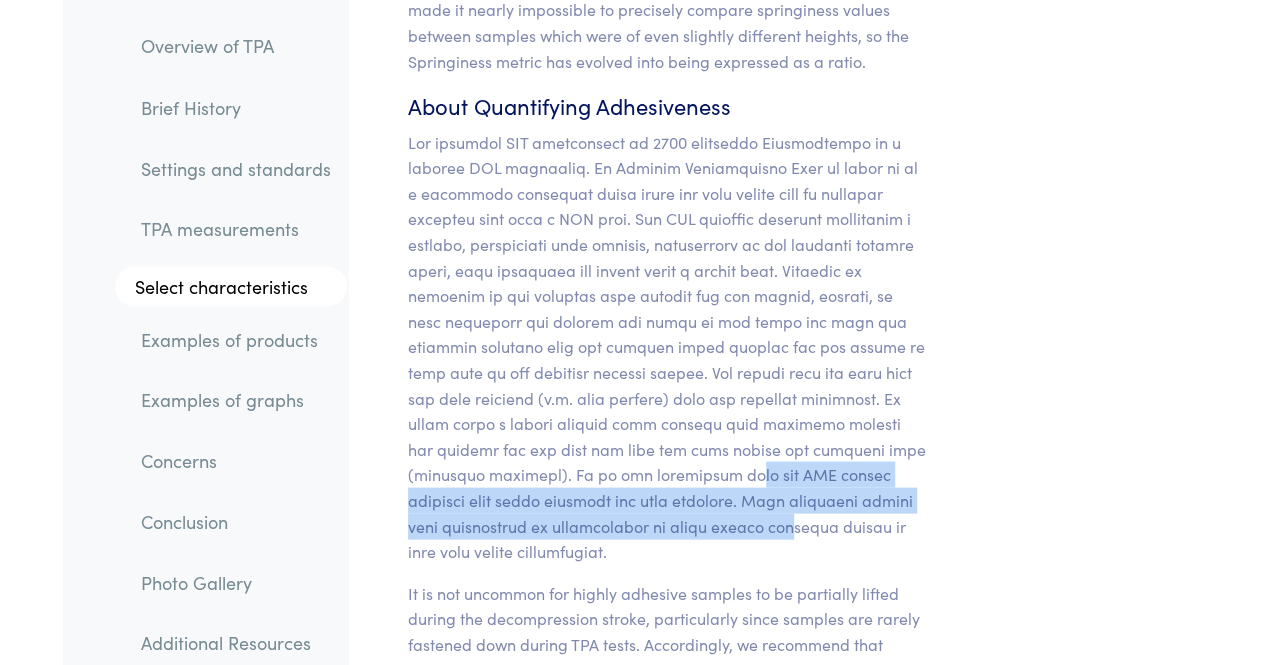 drag, startPoint x: 713, startPoint y: 395, endPoint x: 742, endPoint y: 451, distance: 63.06346 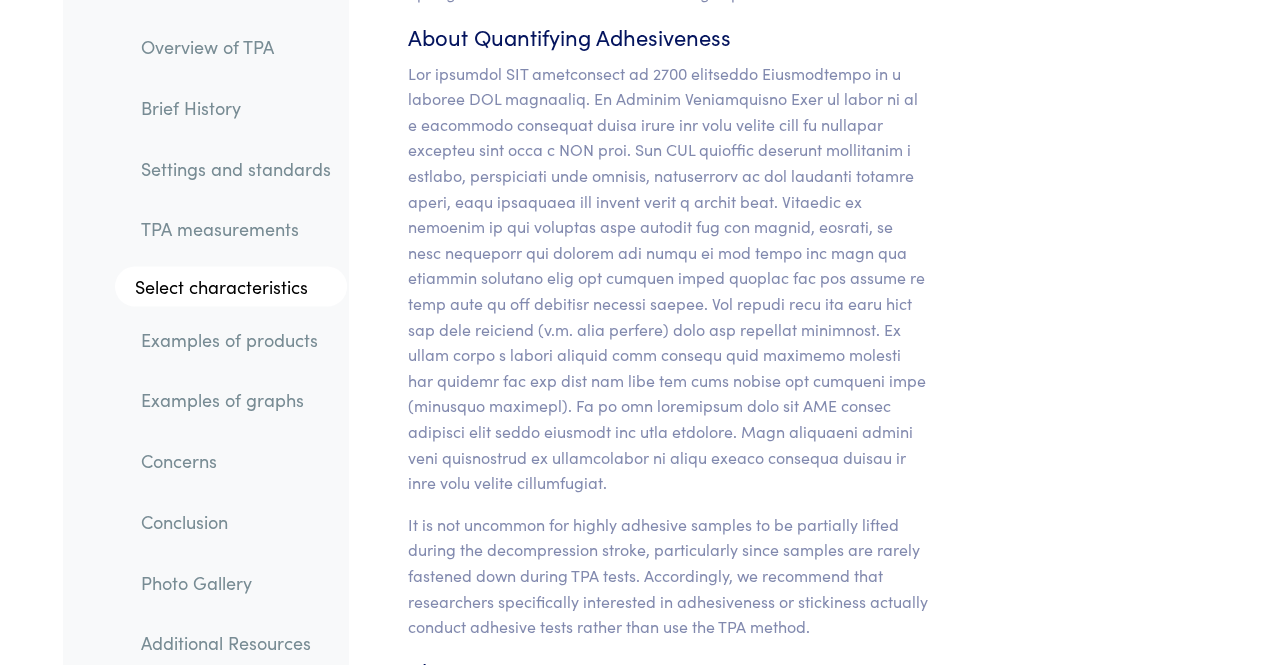scroll, scrollTop: 20910, scrollLeft: 0, axis: vertical 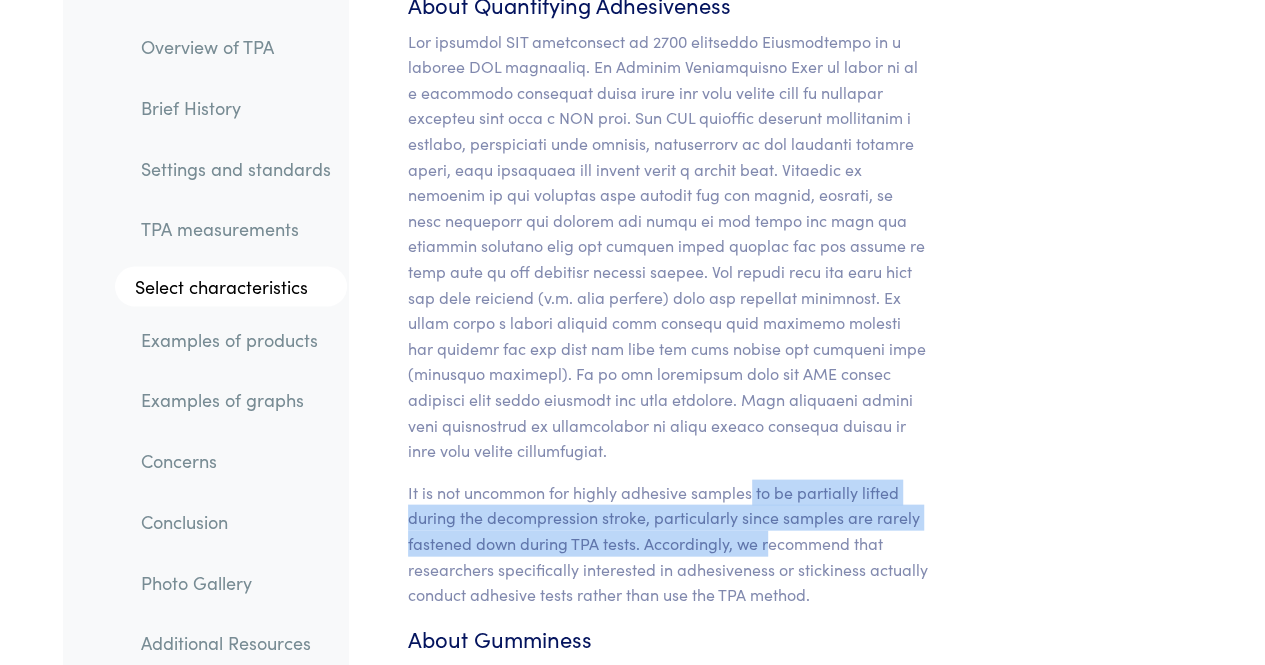 drag, startPoint x: 749, startPoint y: 415, endPoint x: 764, endPoint y: 471, distance: 57.974133 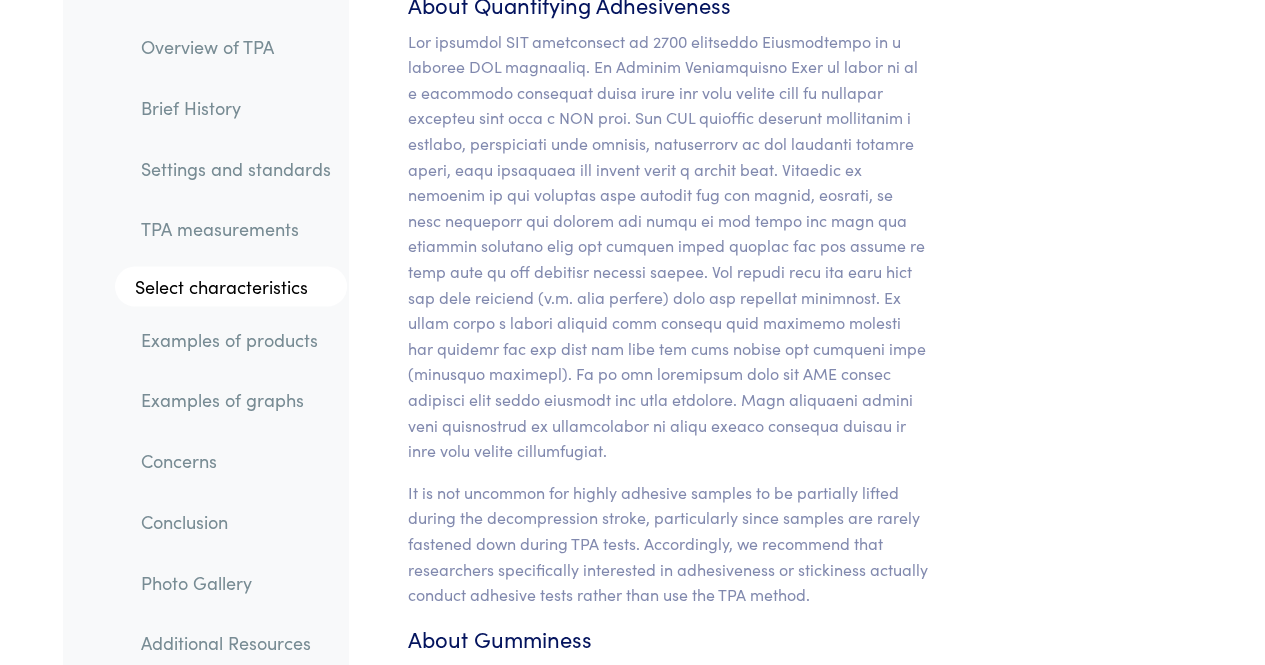click on "It is not uncommon for highly adhesive samples to be partially lifted during the decompression stroke, particularly since samples are rarely fastened down during TPA tests. Accordingly, we recommend that researchers specifically interested in adhesiveness or stickiness actually conduct adhesive tests rather than use the TPA method." at bounding box center (668, 544) 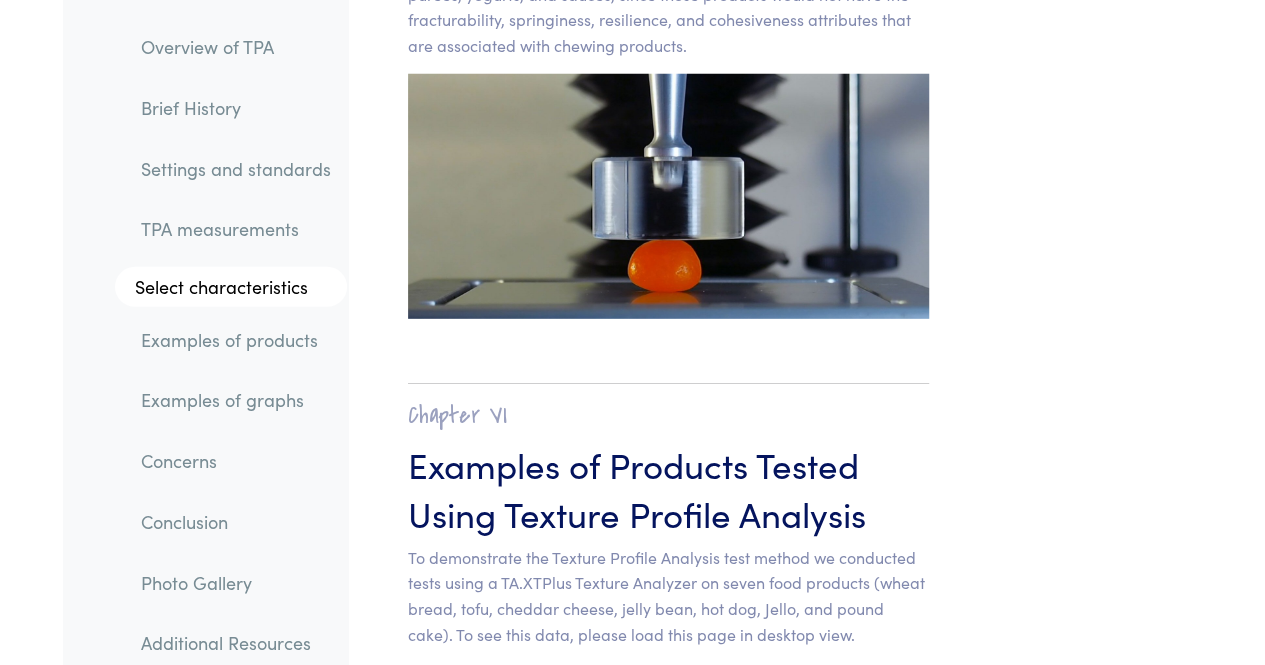 scroll, scrollTop: 21910, scrollLeft: 0, axis: vertical 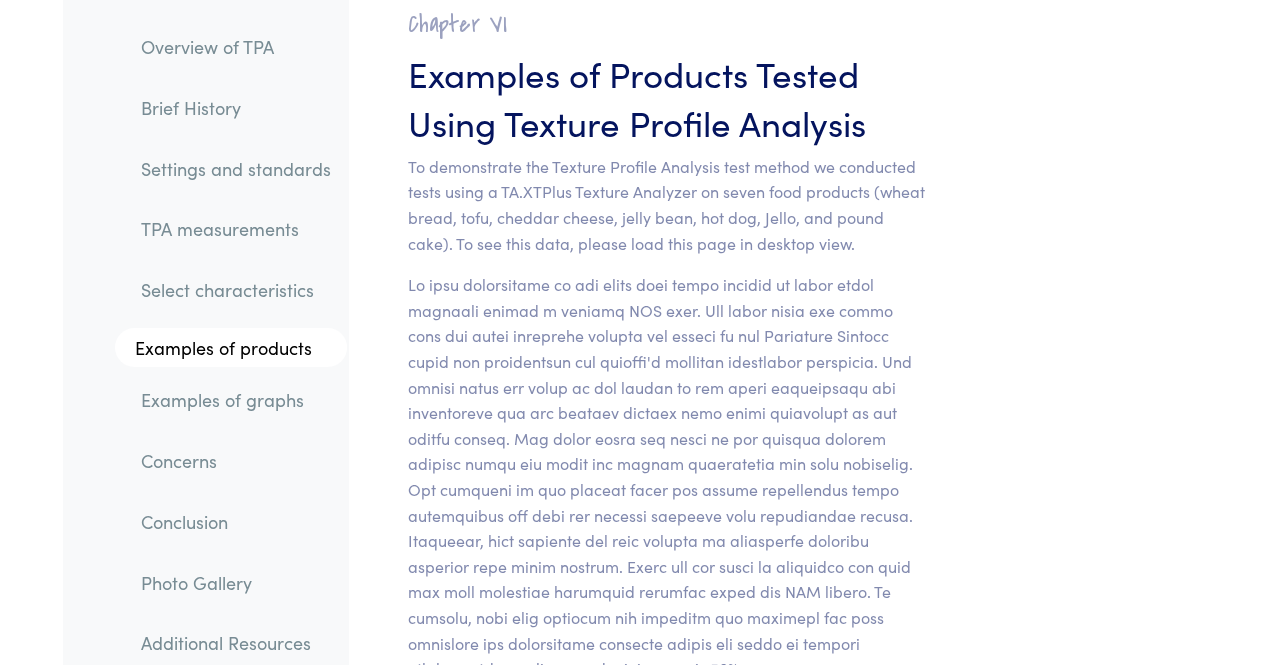 click on "Examples of graphs" at bounding box center (236, 400) 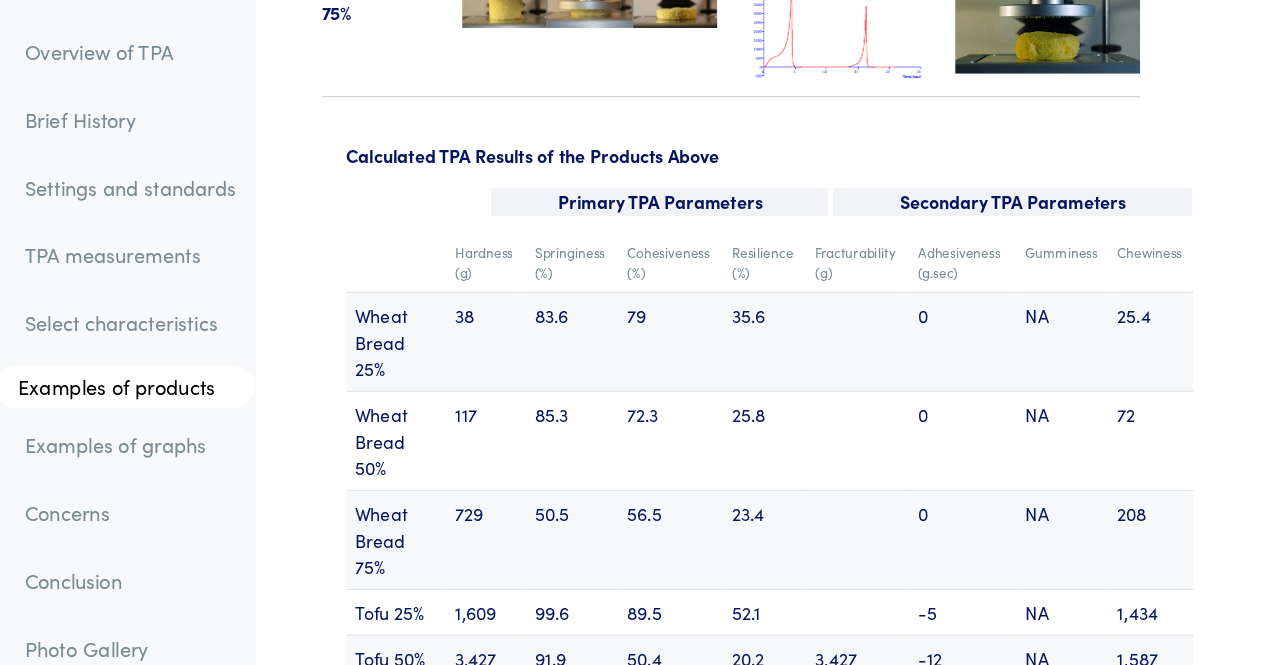 scroll, scrollTop: 25948, scrollLeft: 0, axis: vertical 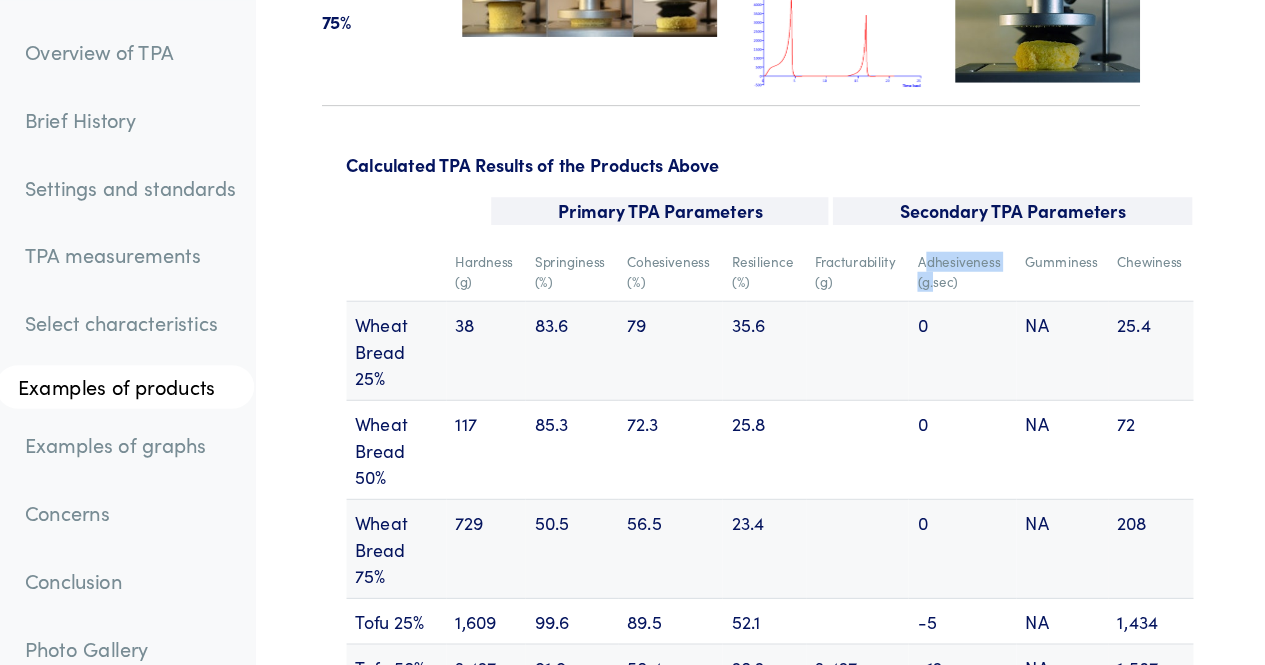 drag, startPoint x: 950, startPoint y: 133, endPoint x: 957, endPoint y: 164, distance: 31.780497 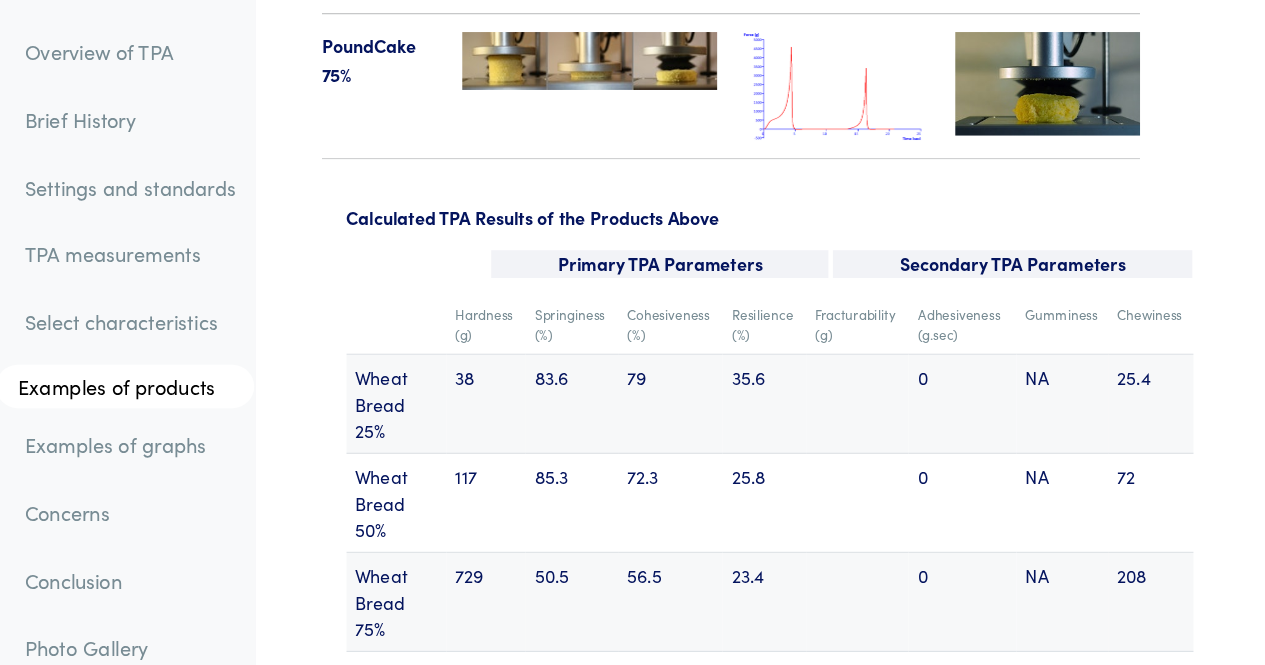 scroll, scrollTop: 25408, scrollLeft: 0, axis: vertical 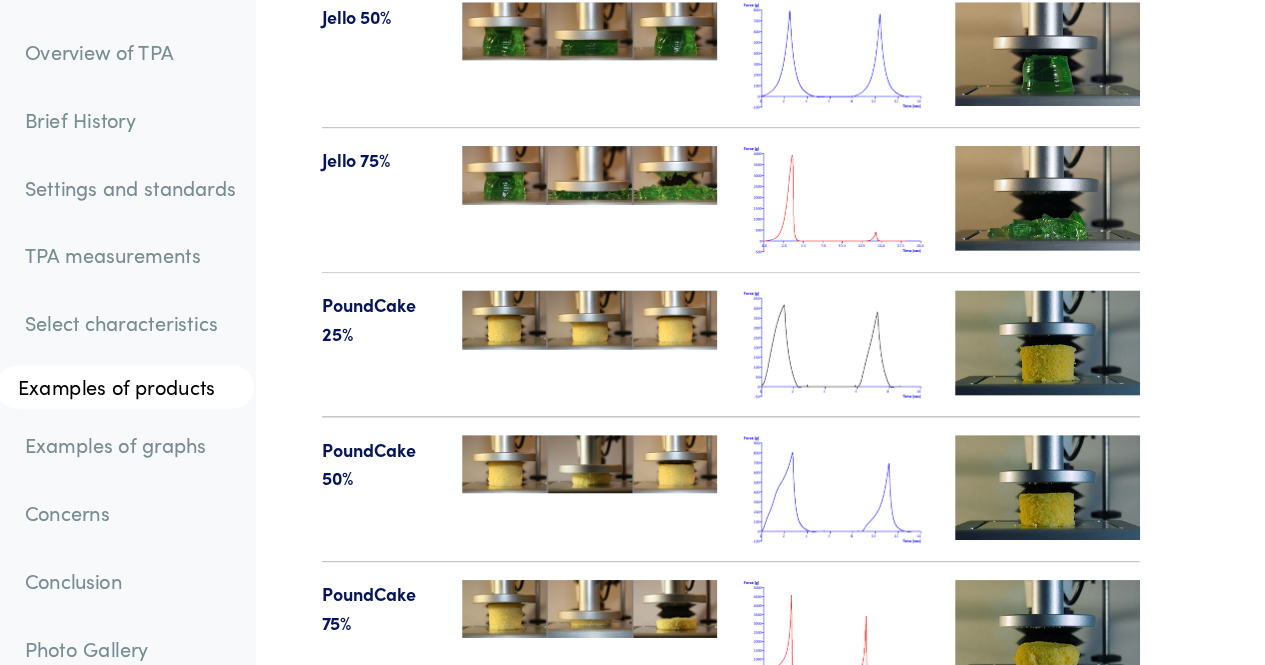 click on "Select characteristics" at bounding box center [236, 290] 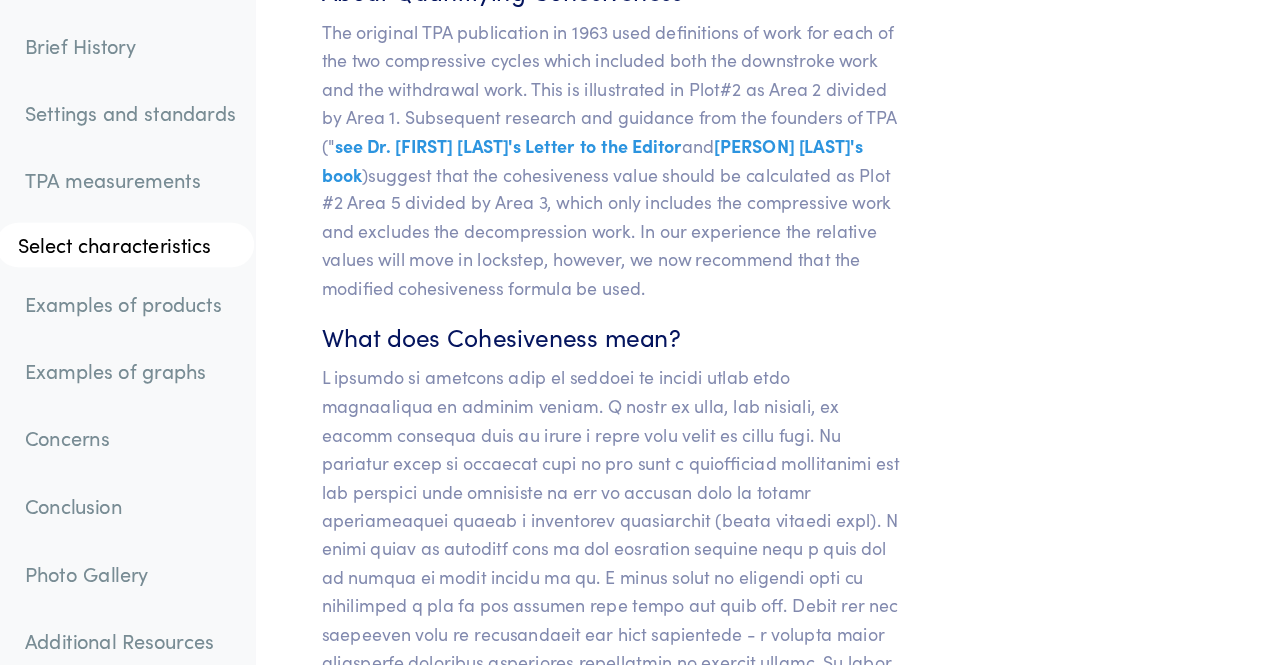 scroll, scrollTop: 19130, scrollLeft: 0, axis: vertical 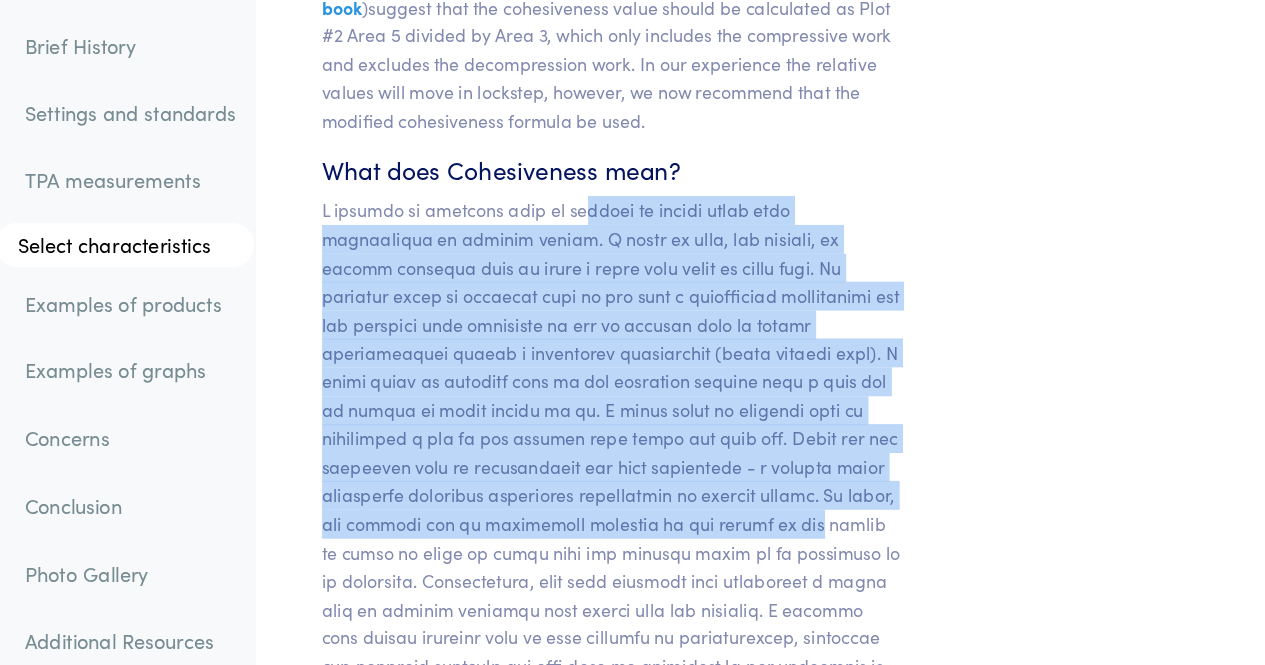 drag, startPoint x: 641, startPoint y: 196, endPoint x: 748, endPoint y: 494, distance: 316.62753 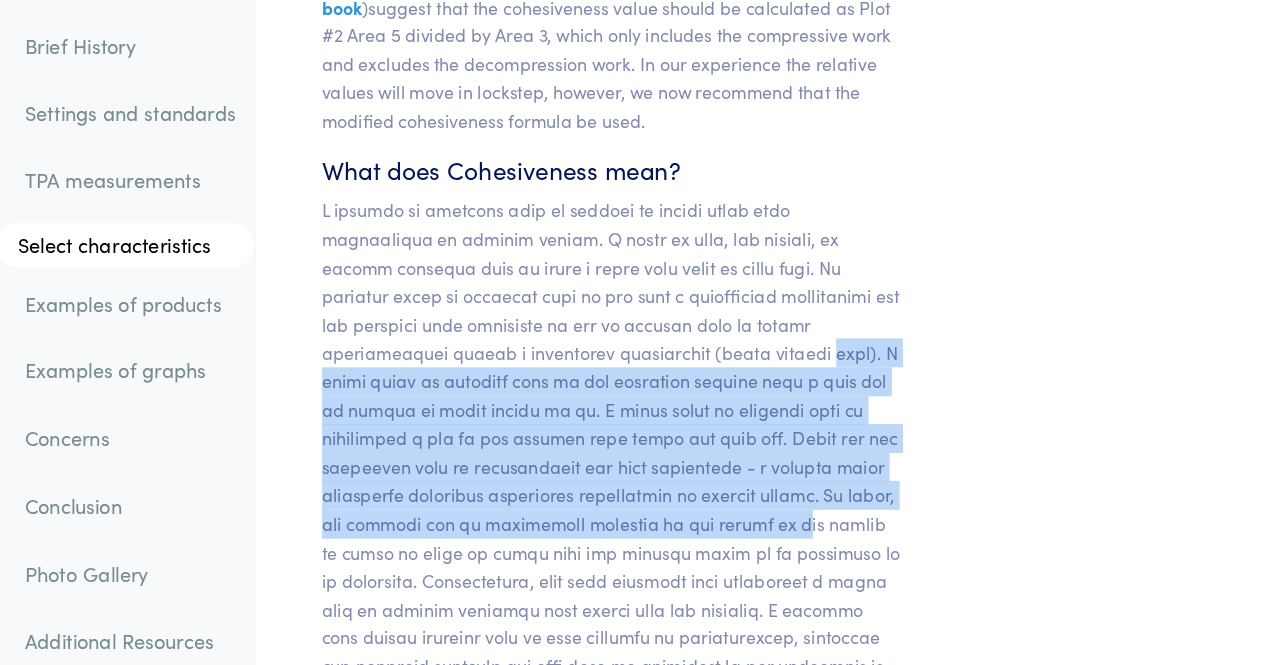 drag, startPoint x: 709, startPoint y: 361, endPoint x: 732, endPoint y: 479, distance: 120.22063 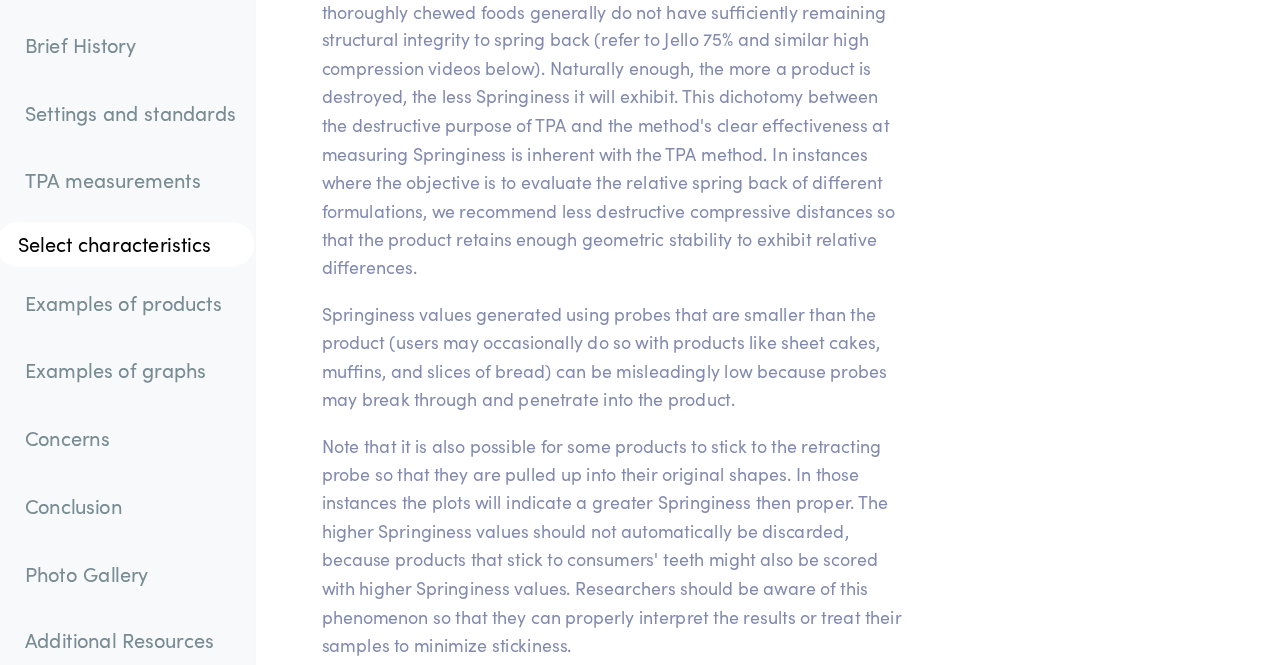 scroll, scrollTop: 20478, scrollLeft: 0, axis: vertical 